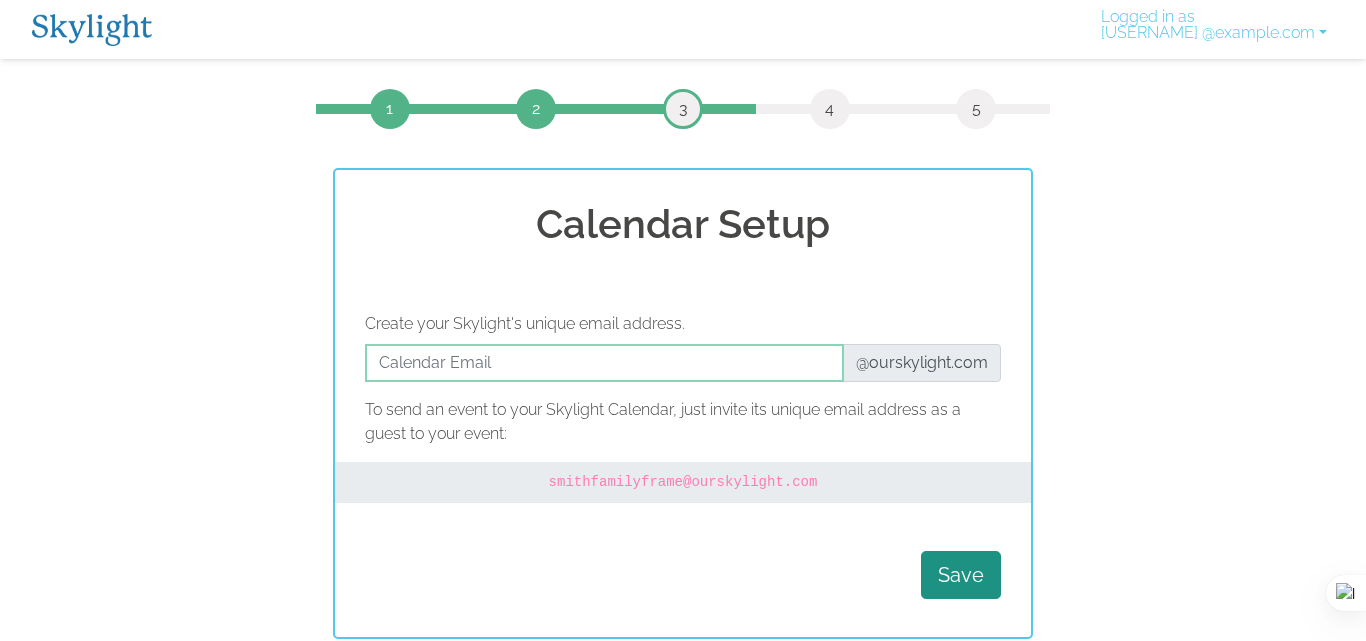 scroll, scrollTop: 0, scrollLeft: 0, axis: both 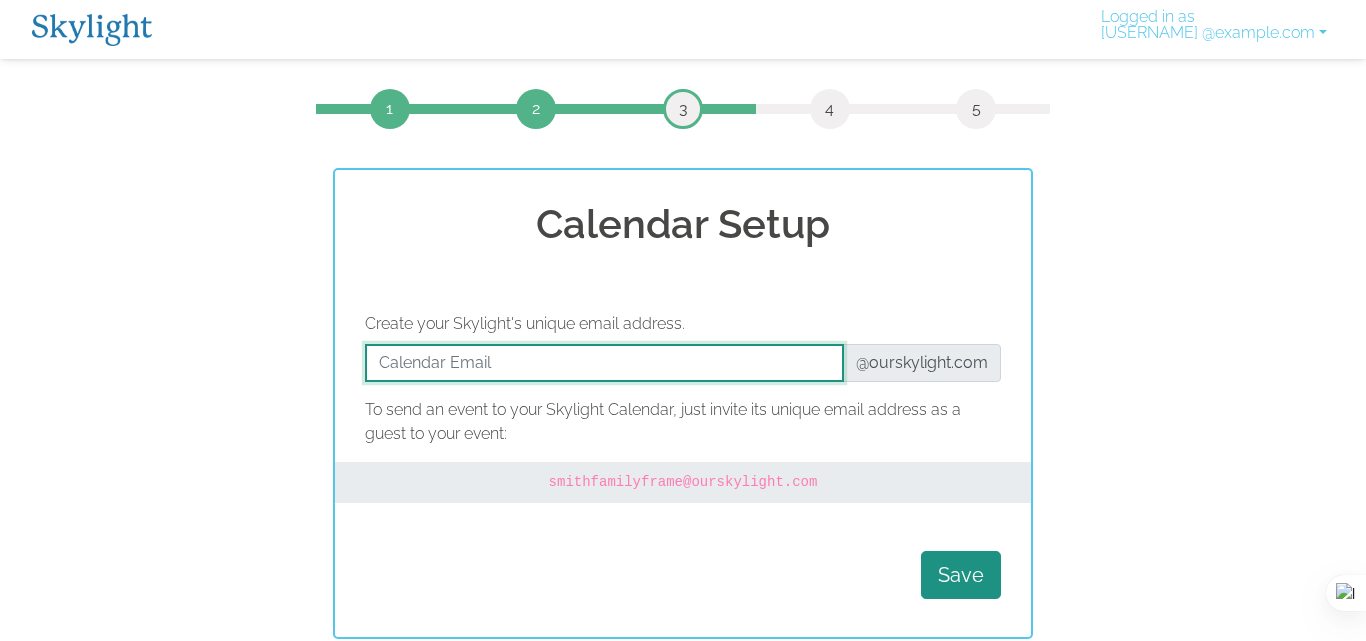 click at bounding box center (604, 363) 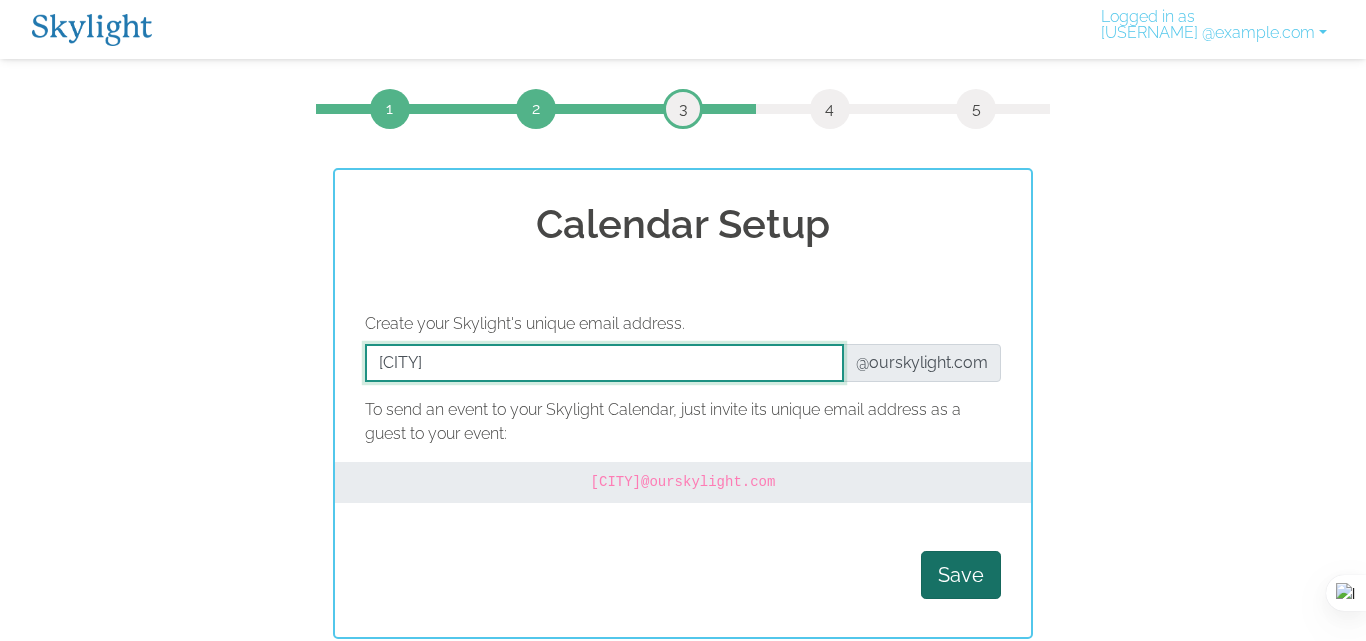 type on "[CITY]" 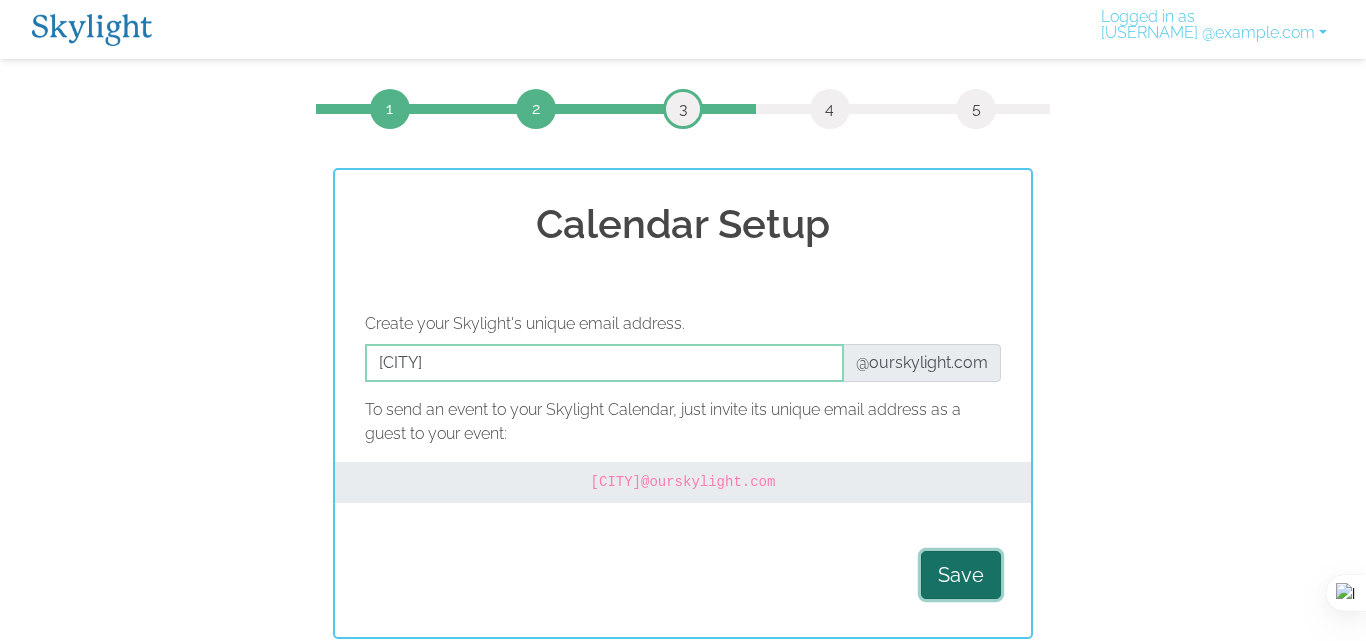click on "Save" at bounding box center (961, 575) 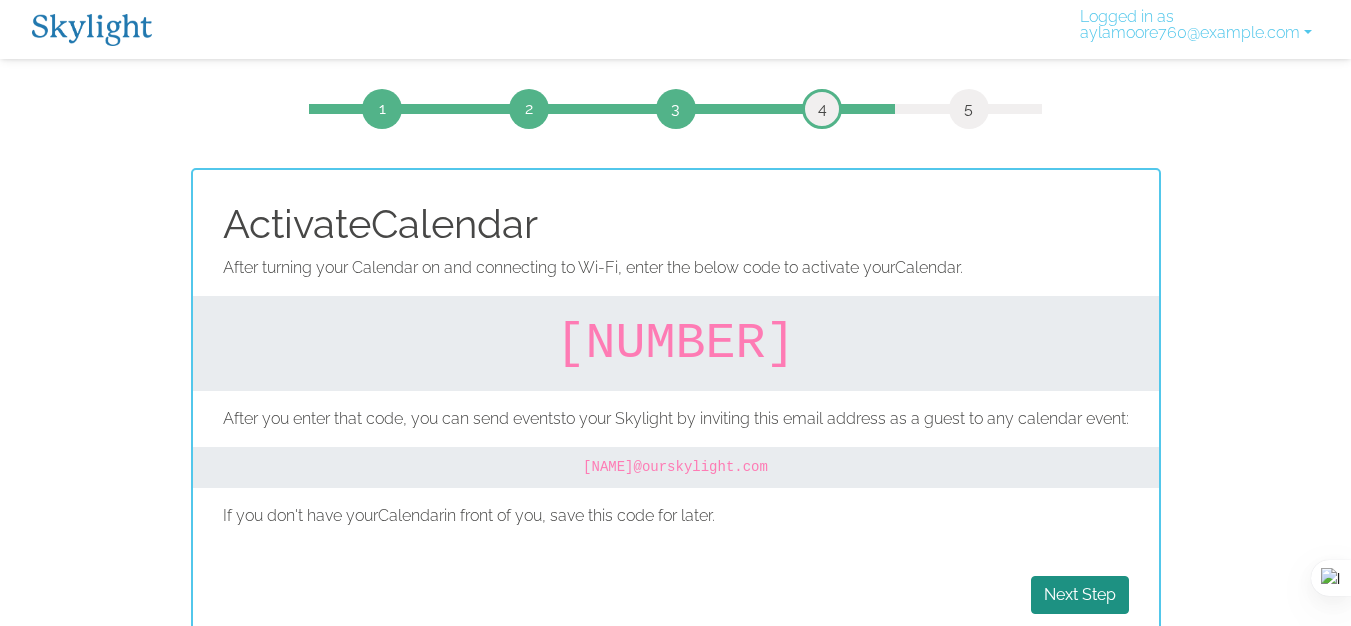 scroll, scrollTop: 28, scrollLeft: 0, axis: vertical 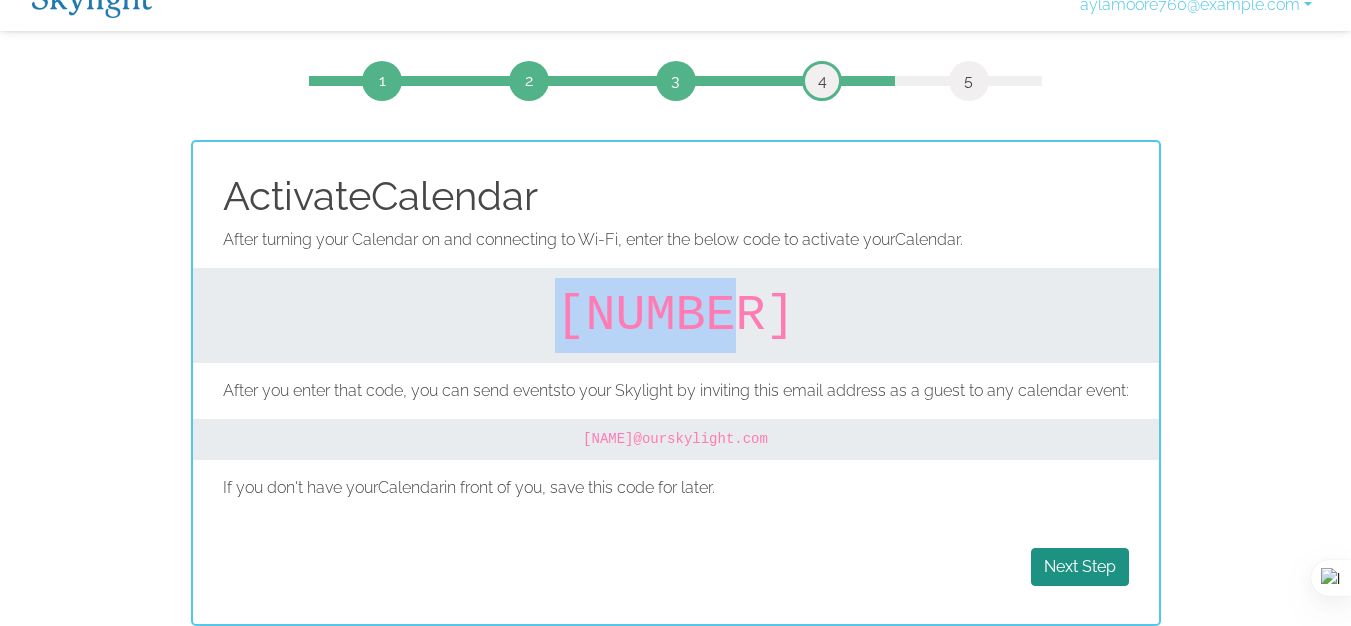 drag, startPoint x: 601, startPoint y: 307, endPoint x: 765, endPoint y: 319, distance: 164.43843 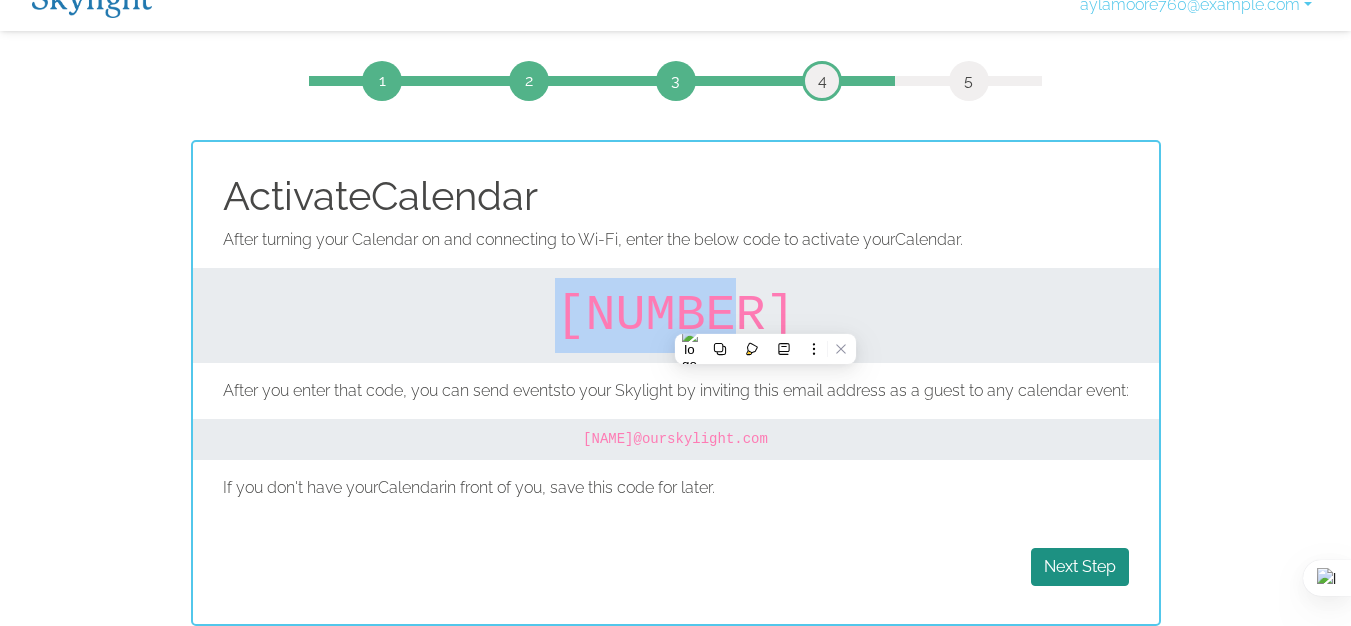 copy on "651131" 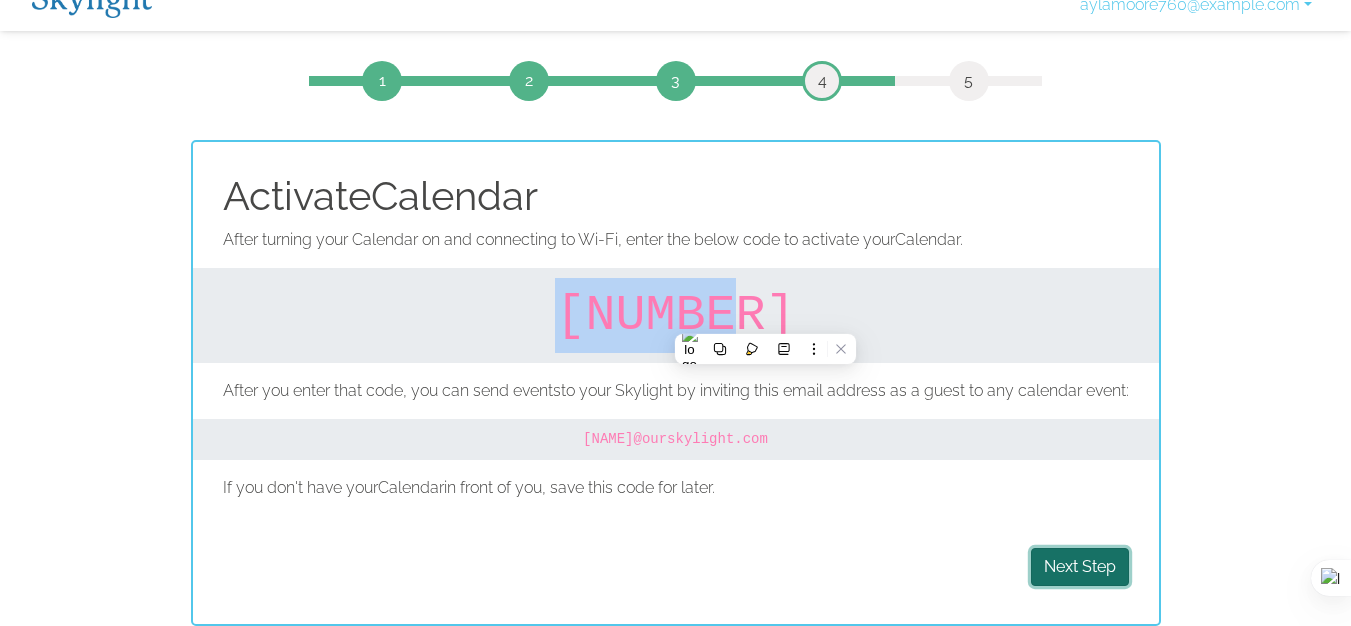 click on "Next Step" at bounding box center [1080, 567] 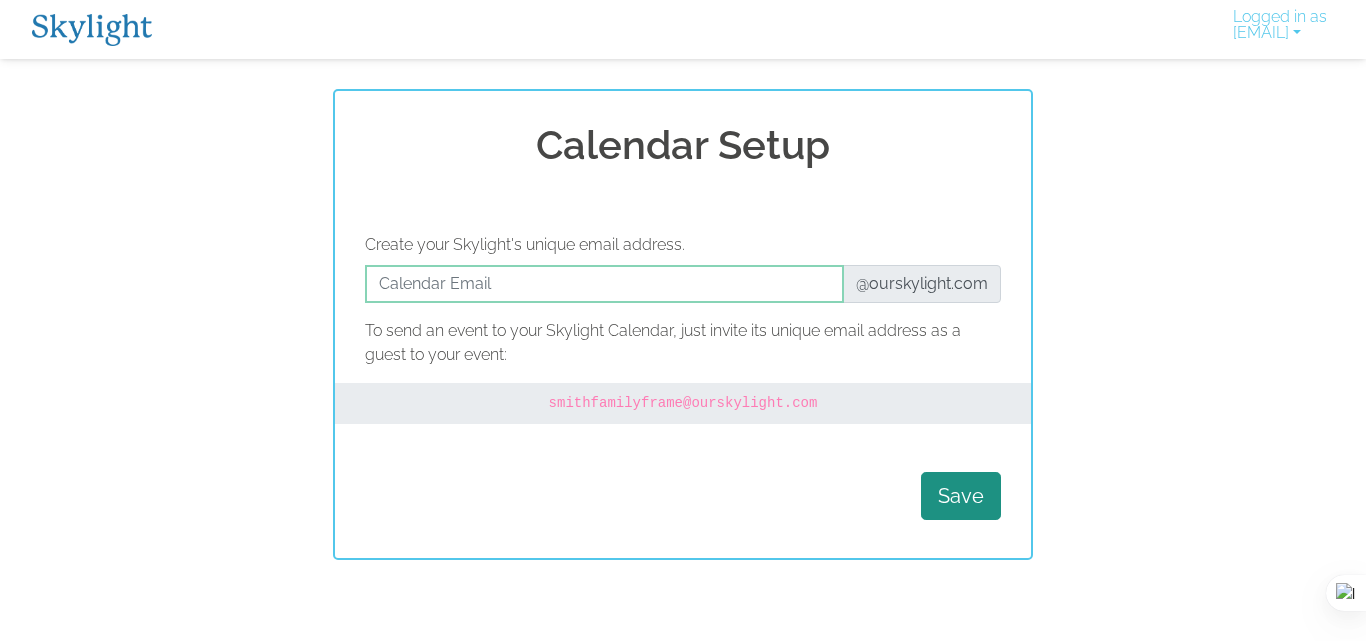 scroll, scrollTop: 0, scrollLeft: 0, axis: both 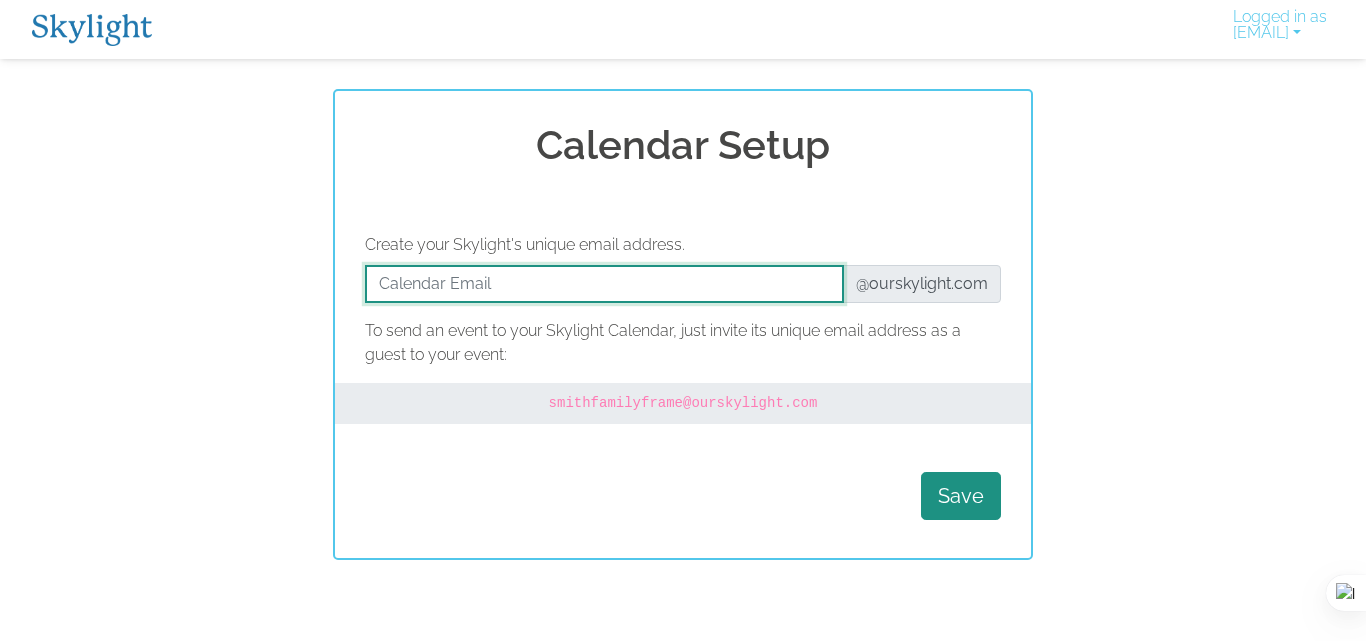 click at bounding box center (604, 284) 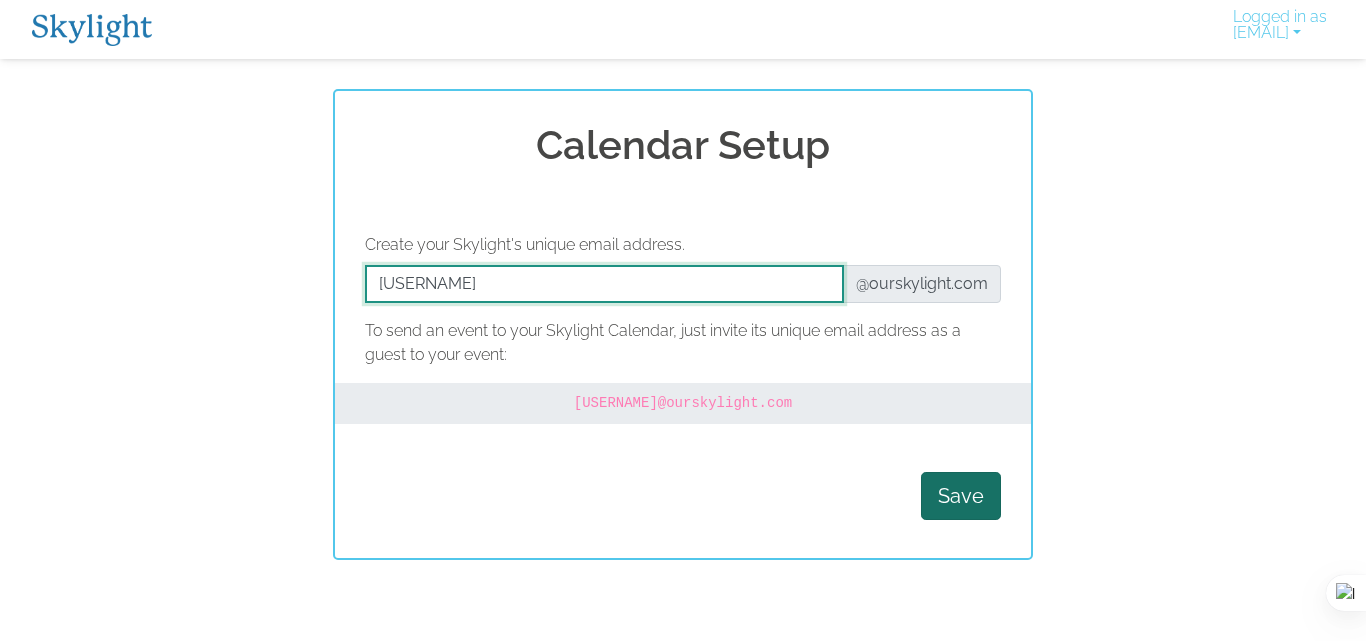type on "aylamoore" 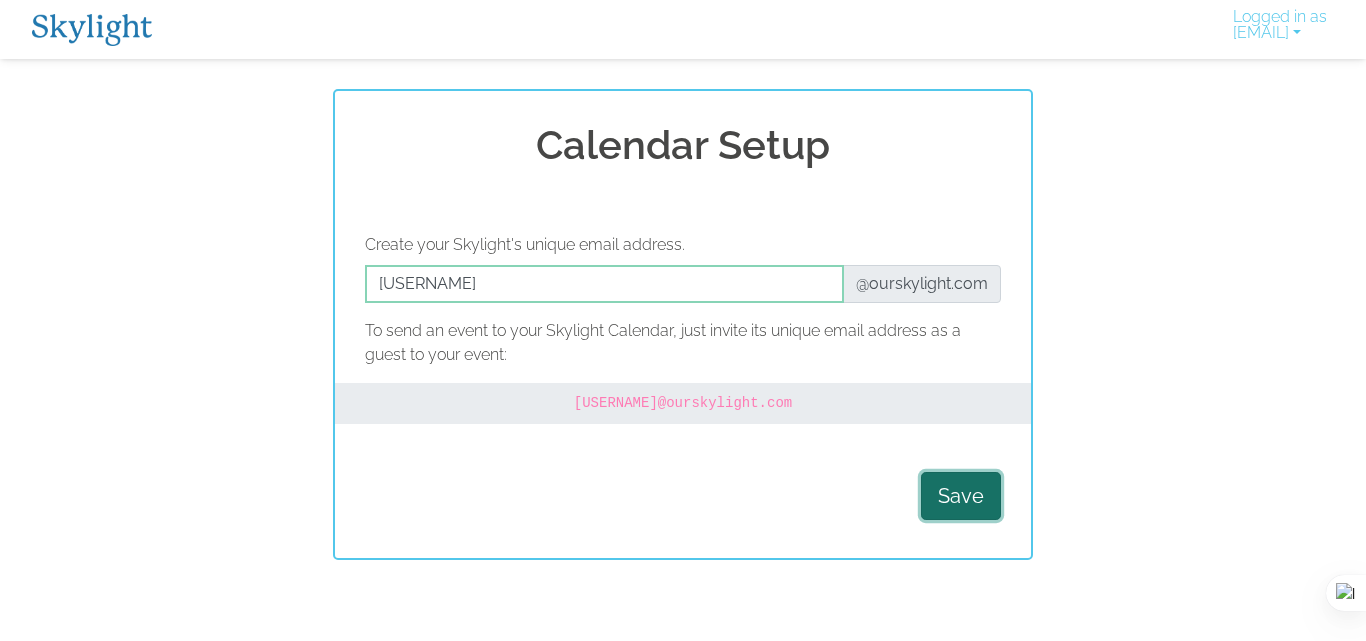 click on "Save" at bounding box center (961, 496) 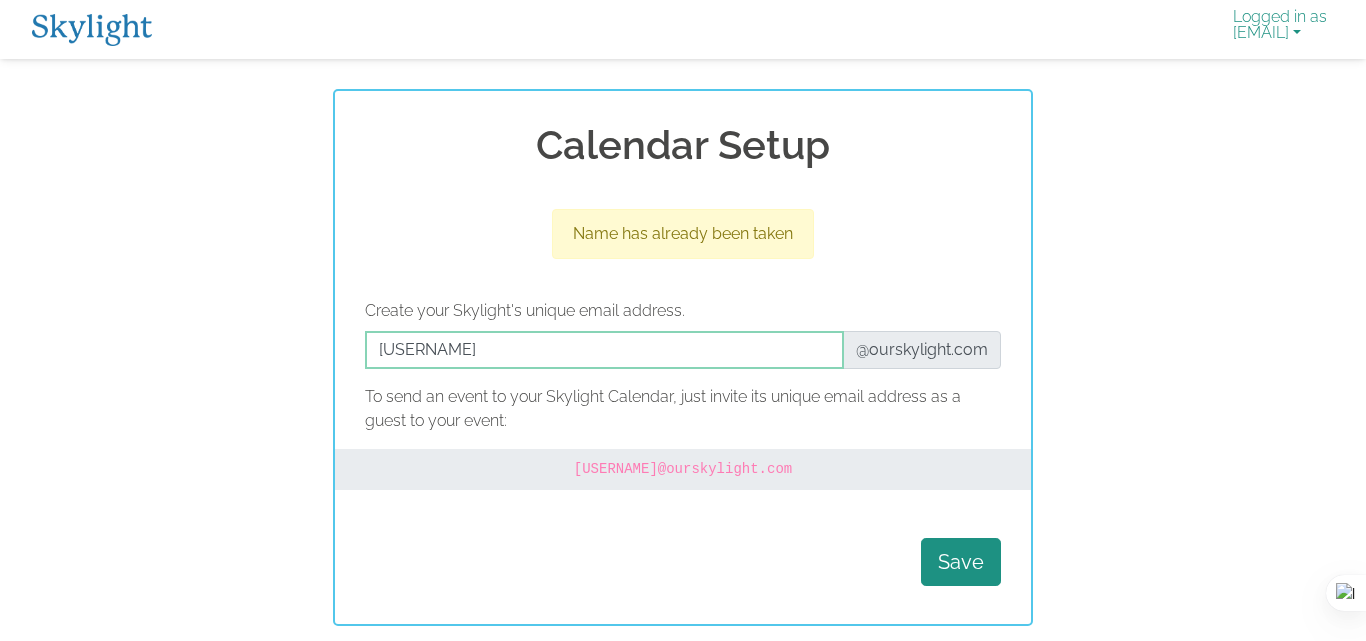 click on "Logged in as aylamoore760@gmail.com" at bounding box center [1280, 29] 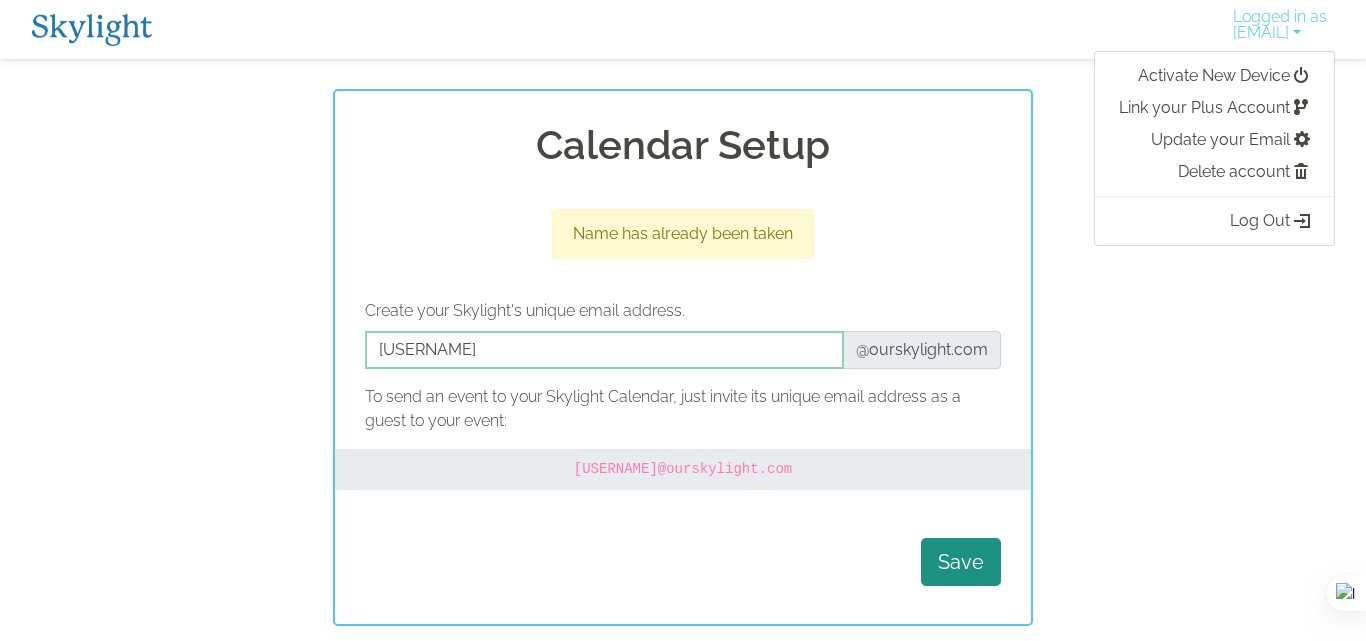 click at bounding box center [92, 30] 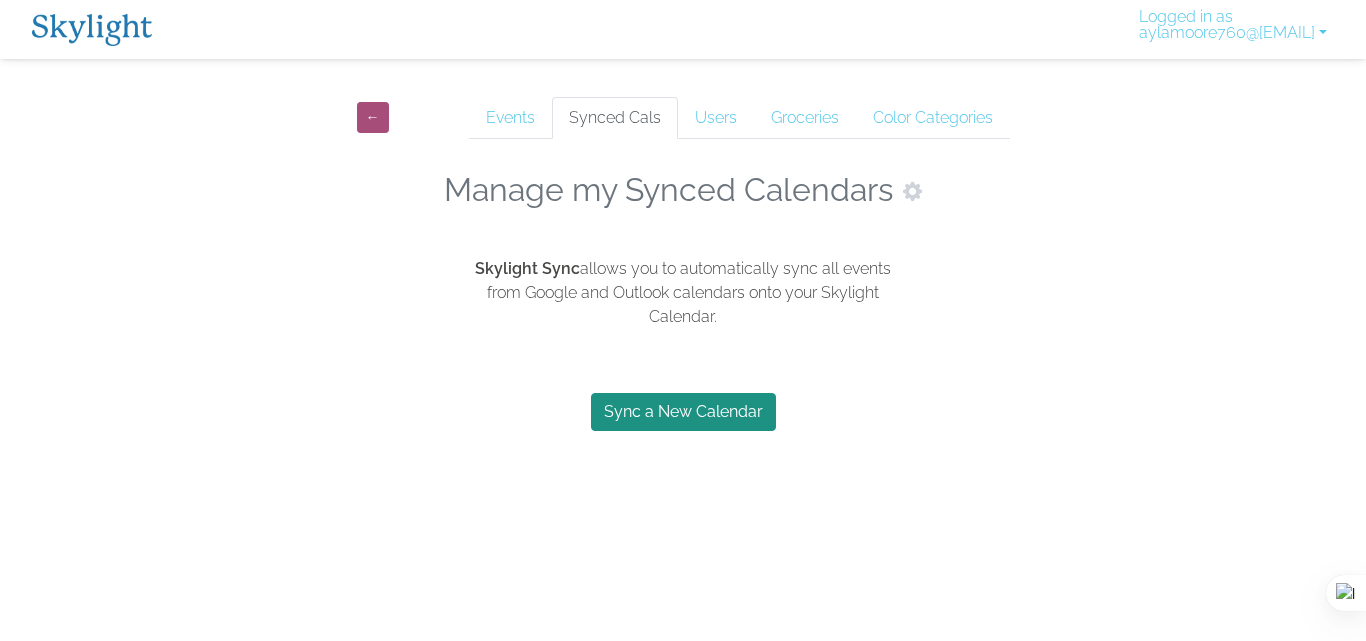 scroll, scrollTop: 0, scrollLeft: 0, axis: both 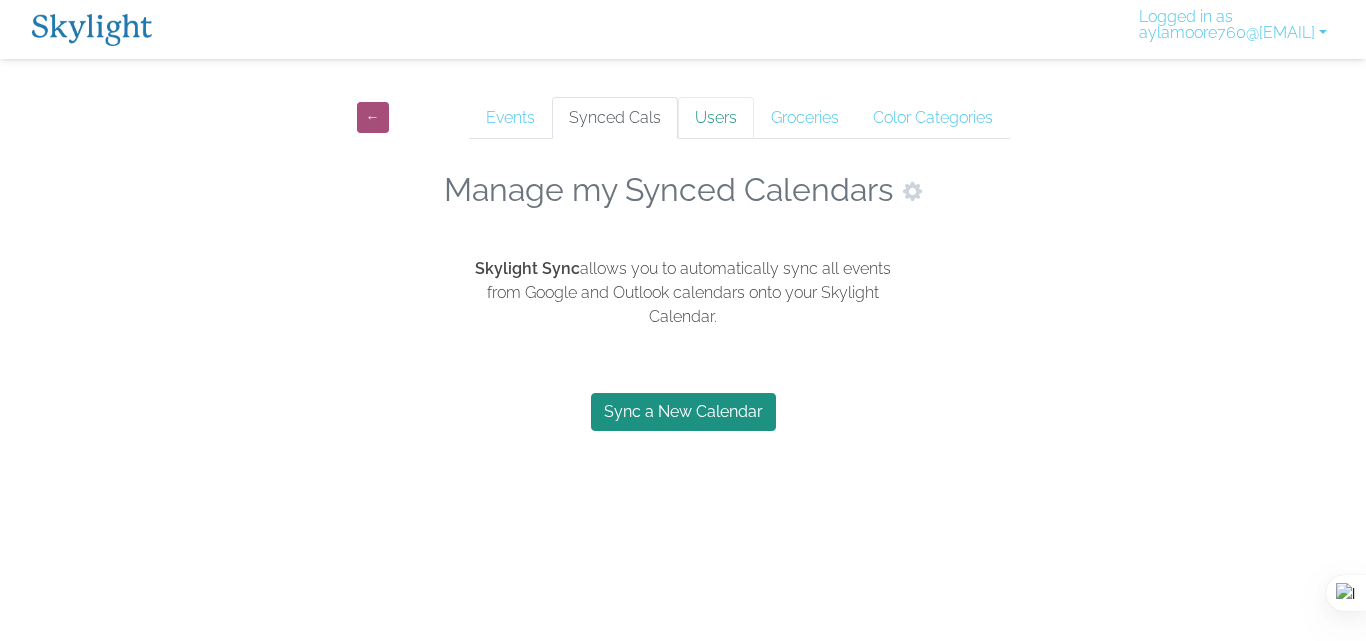 click on "Users" at bounding box center [716, 118] 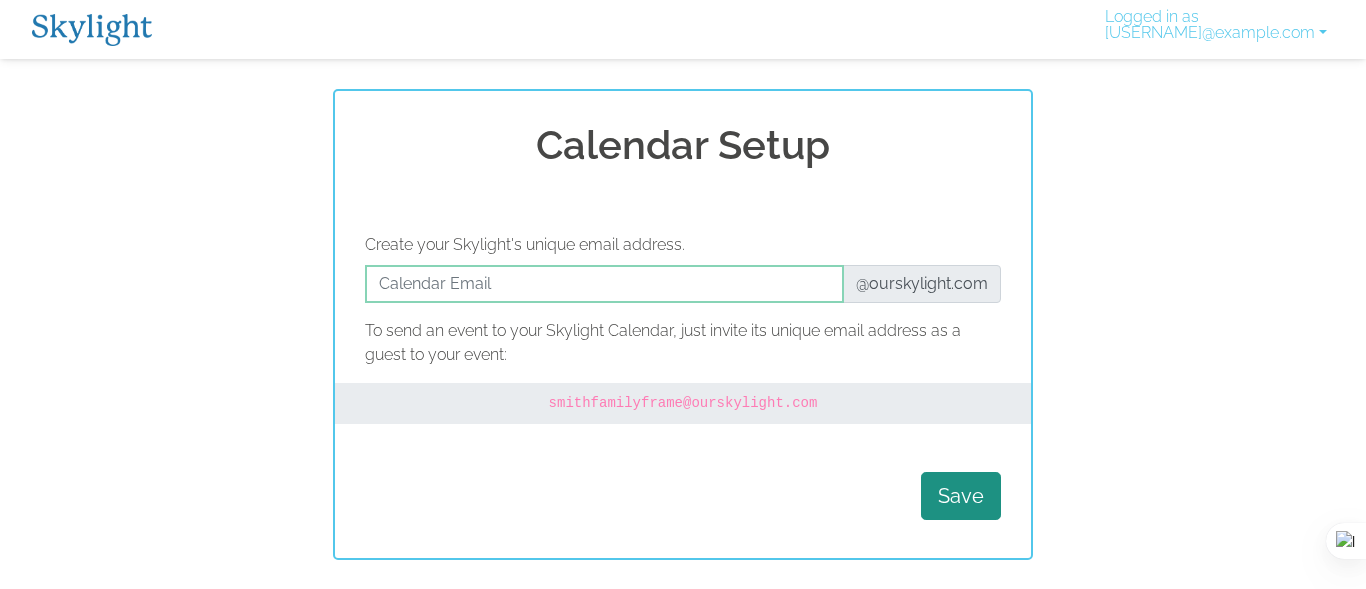 scroll, scrollTop: 0, scrollLeft: 0, axis: both 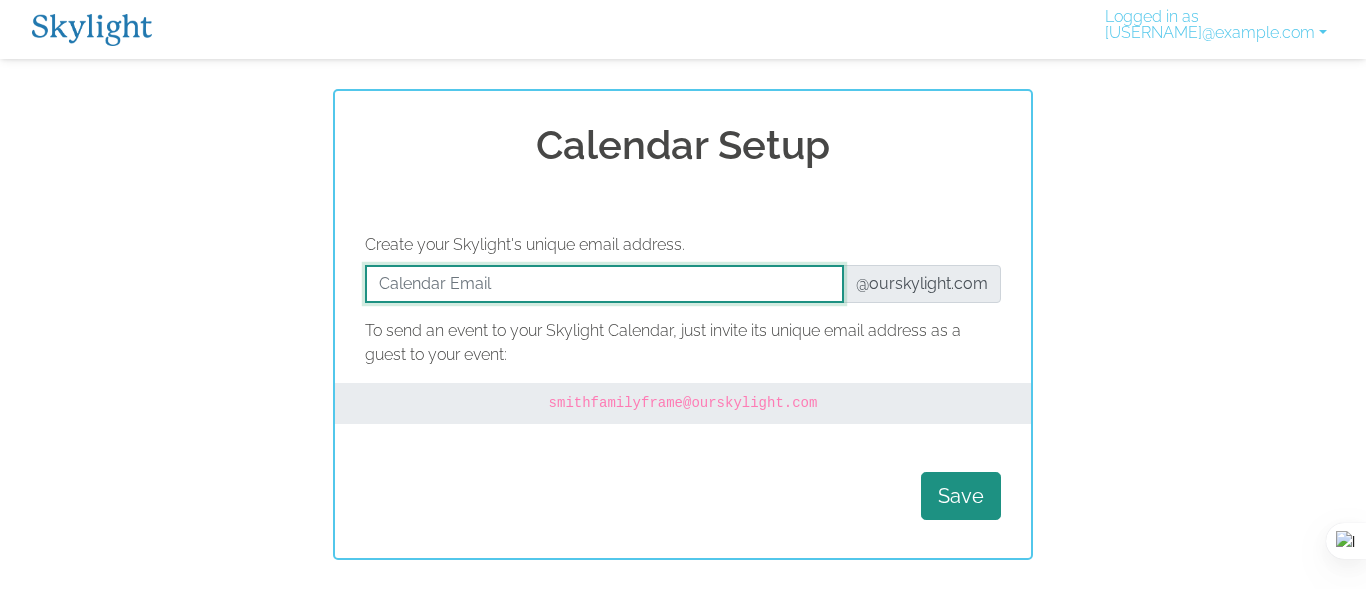 click at bounding box center [604, 284] 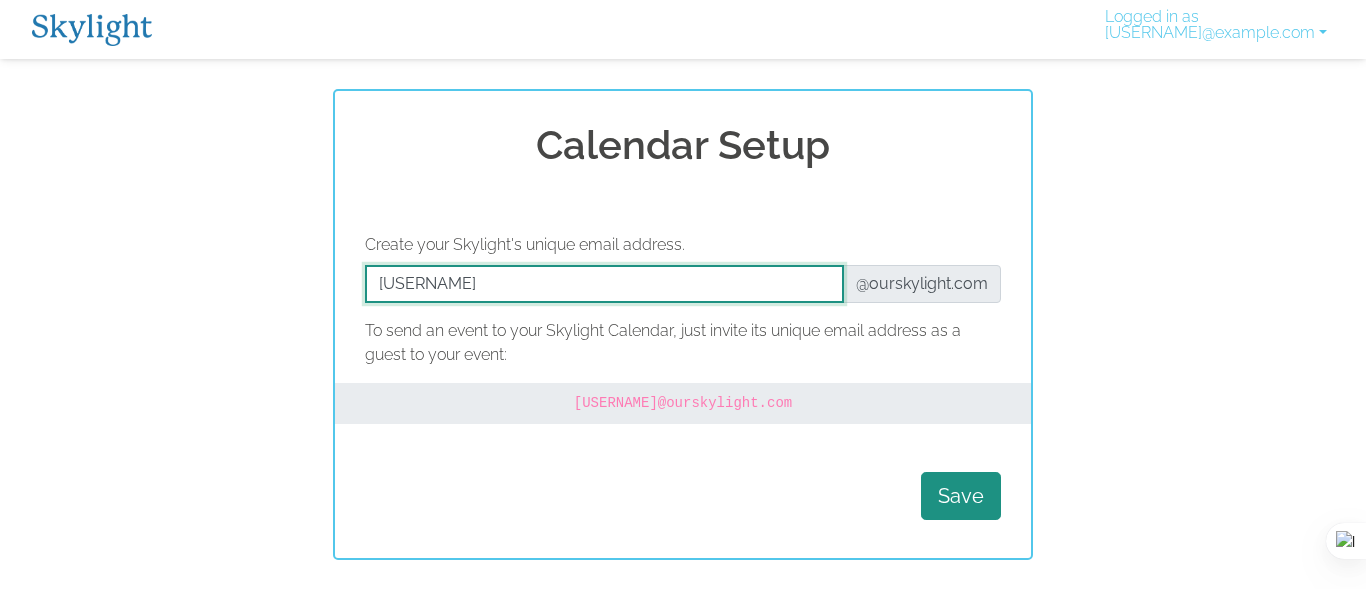 type on "forstonfamily" 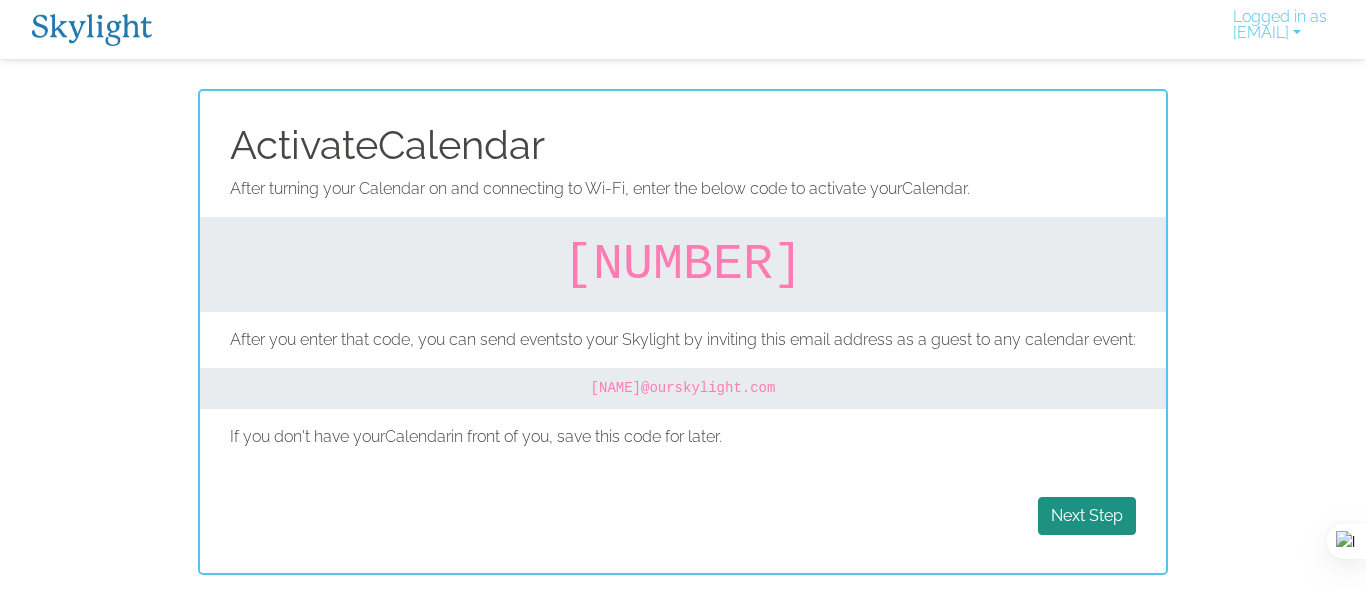 scroll, scrollTop: 0, scrollLeft: 0, axis: both 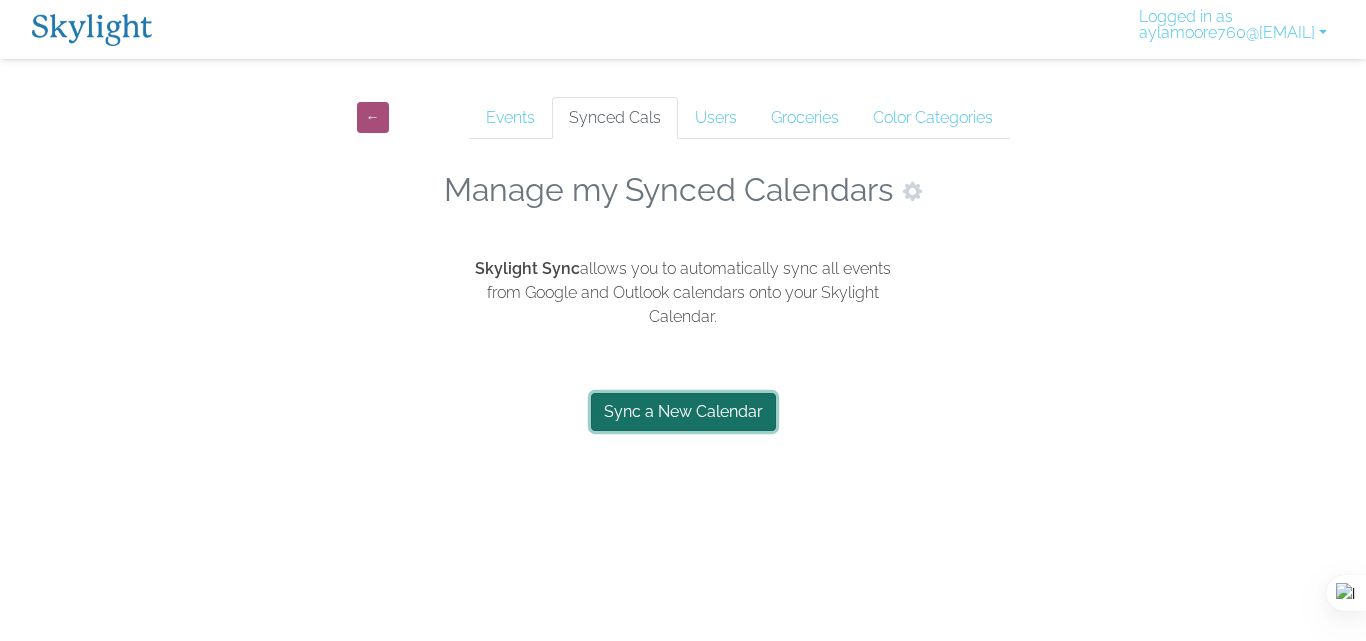 click on "Sync a New Calendar" at bounding box center (683, 412) 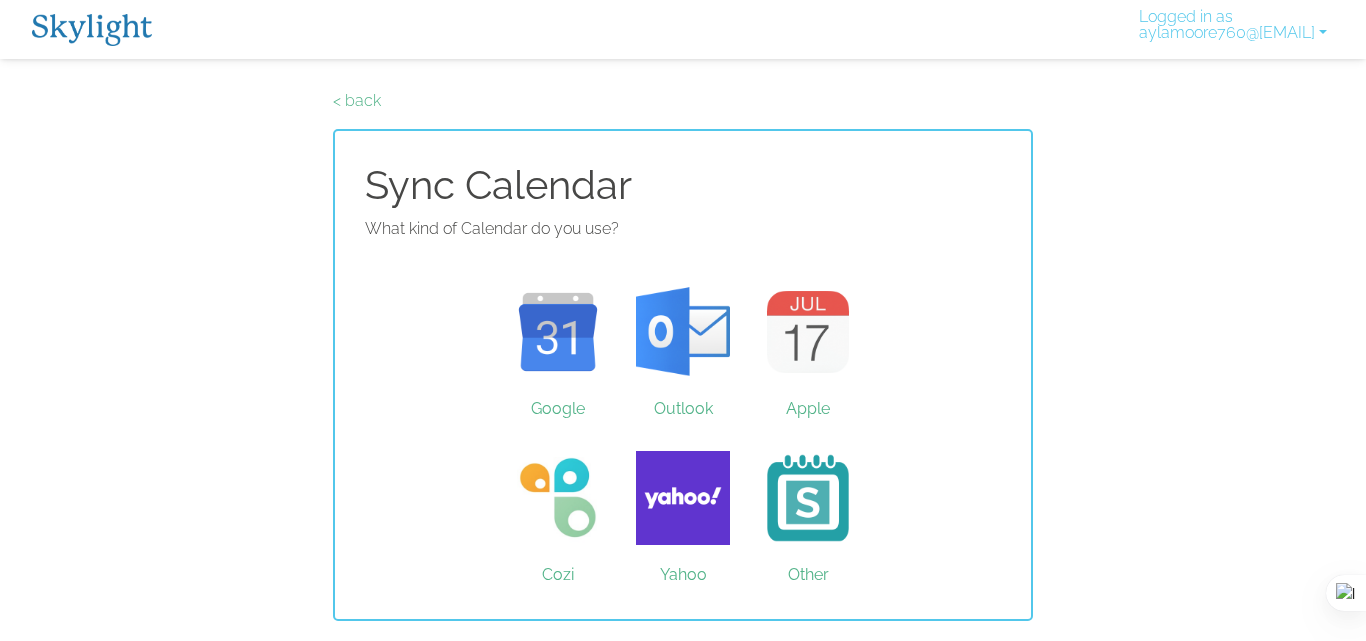 scroll, scrollTop: 0, scrollLeft: 0, axis: both 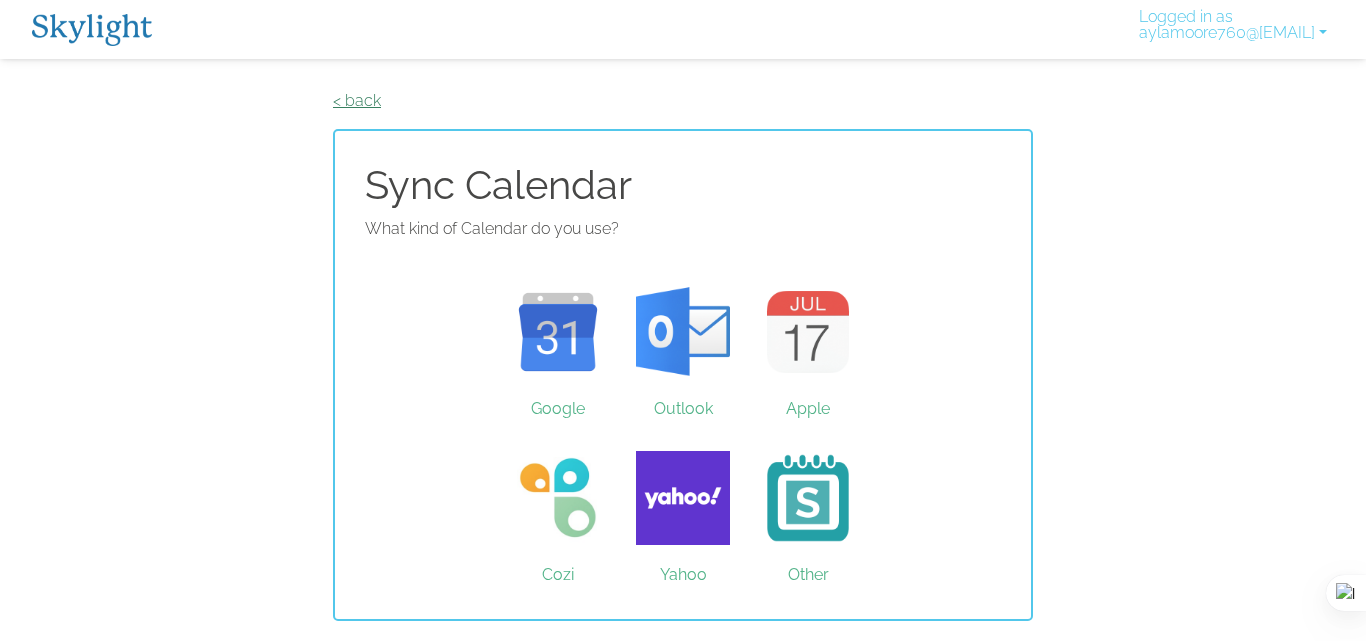 click on "< back" at bounding box center (357, 100) 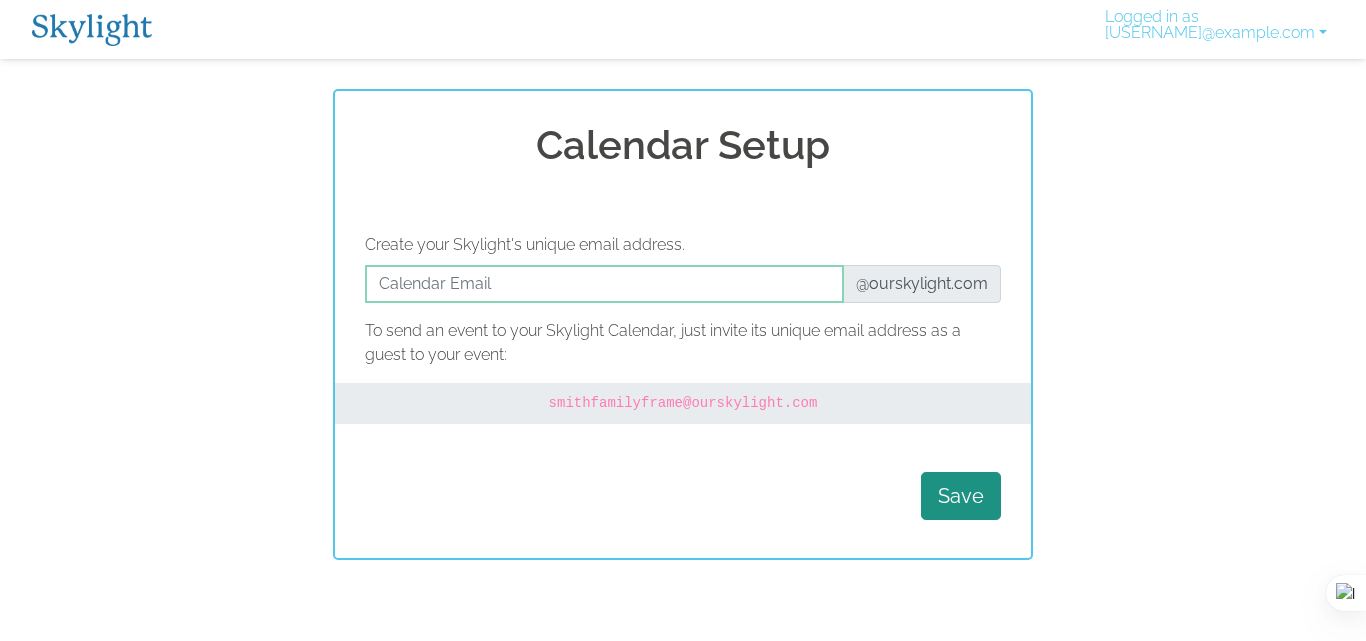 scroll, scrollTop: 0, scrollLeft: 0, axis: both 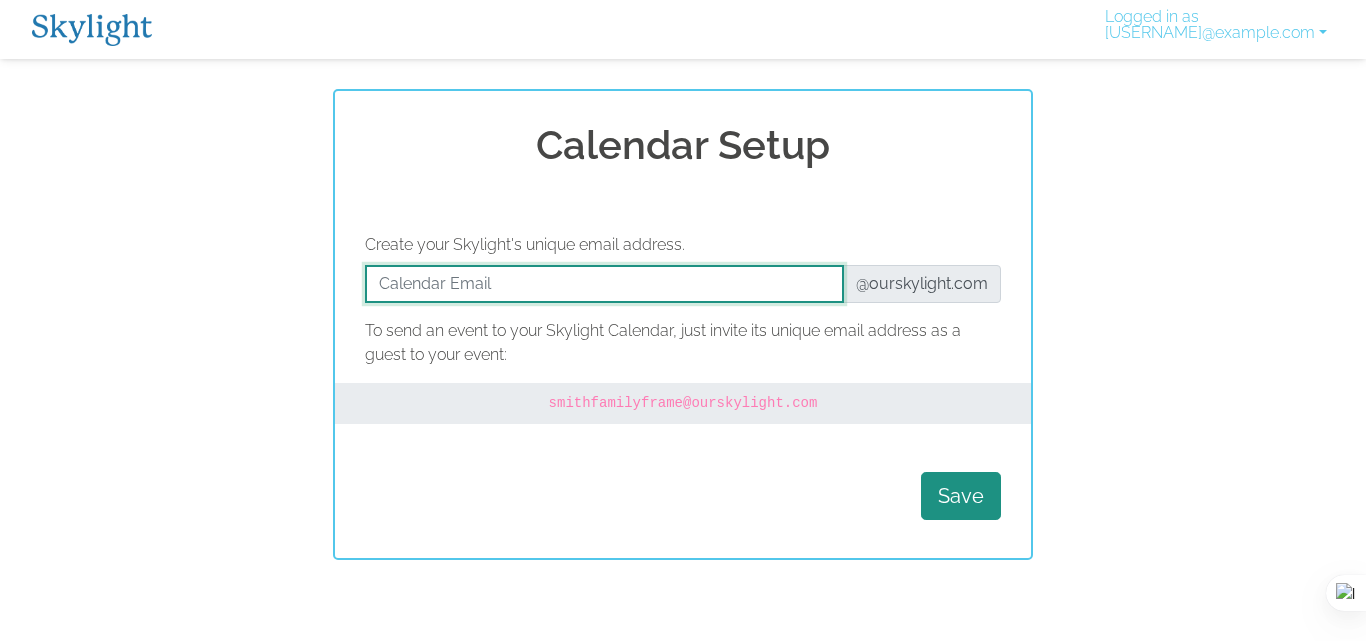 click at bounding box center [604, 284] 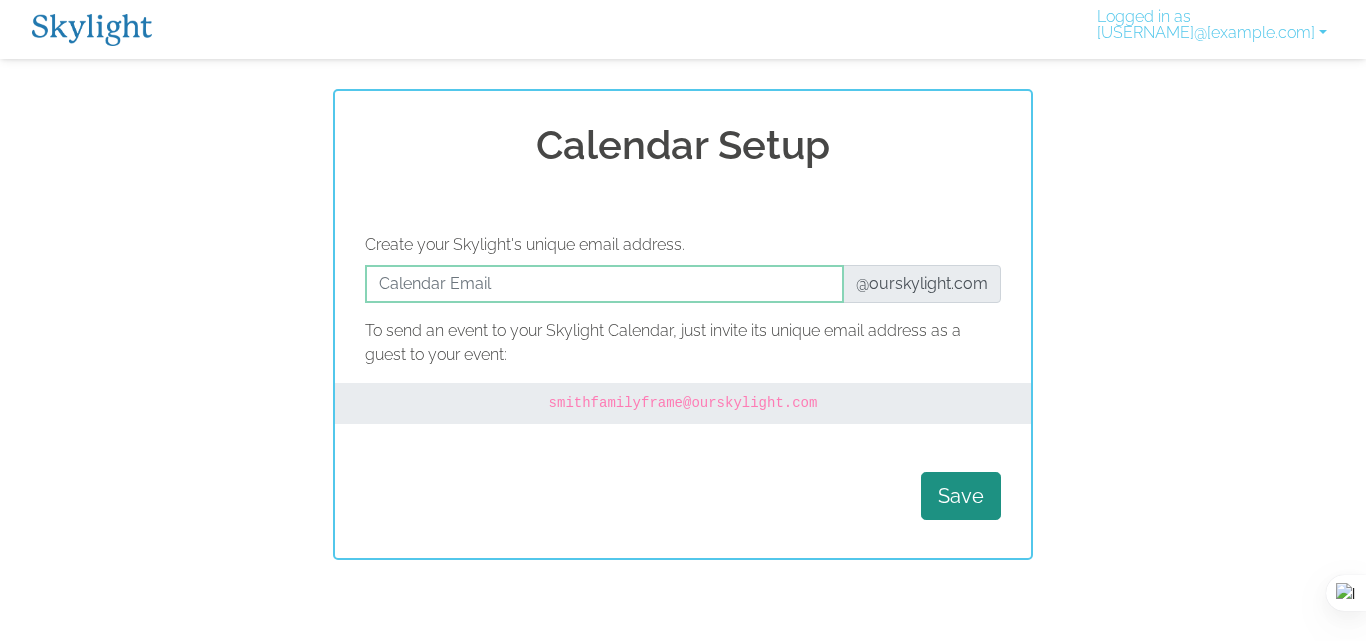 scroll, scrollTop: 0, scrollLeft: 0, axis: both 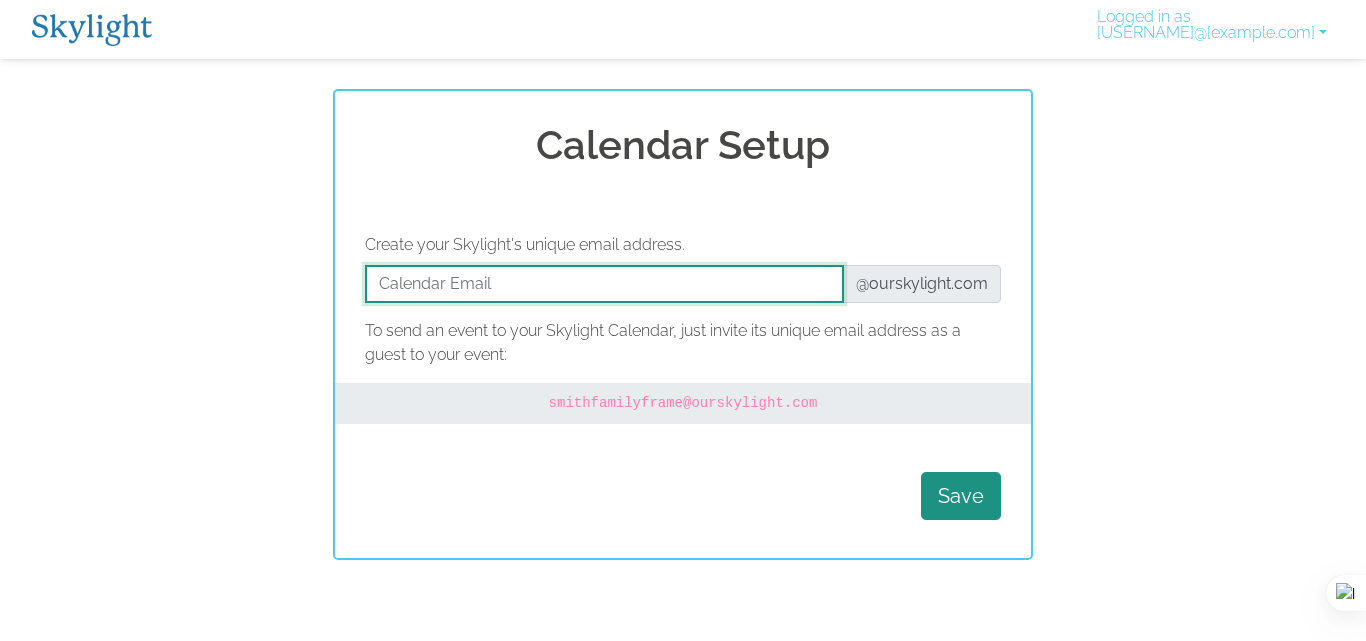 click at bounding box center (604, 284) 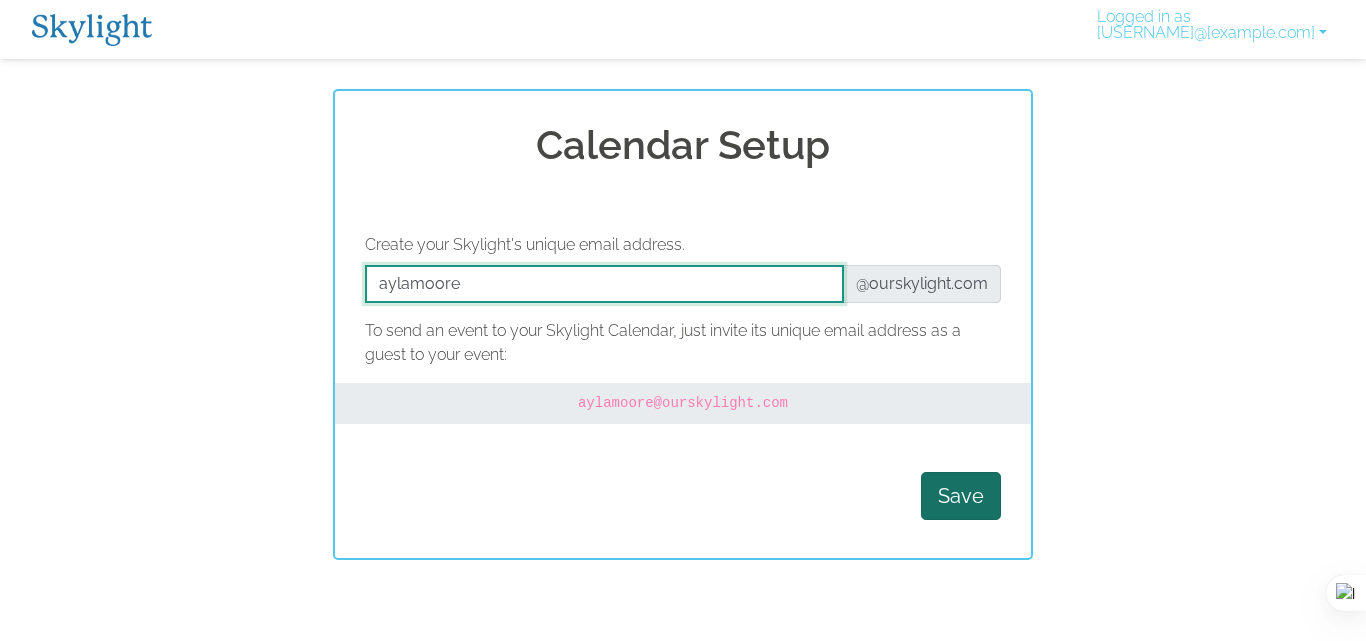 type on "aylamoore" 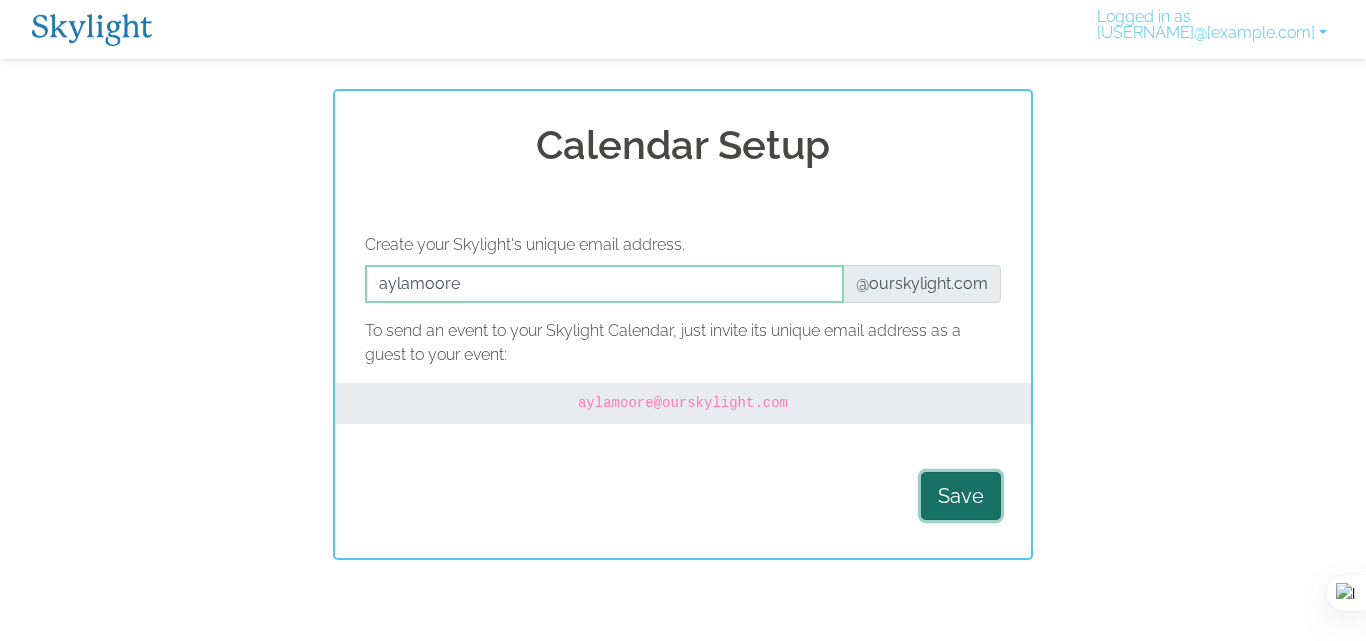 click on "Save" at bounding box center [961, 496] 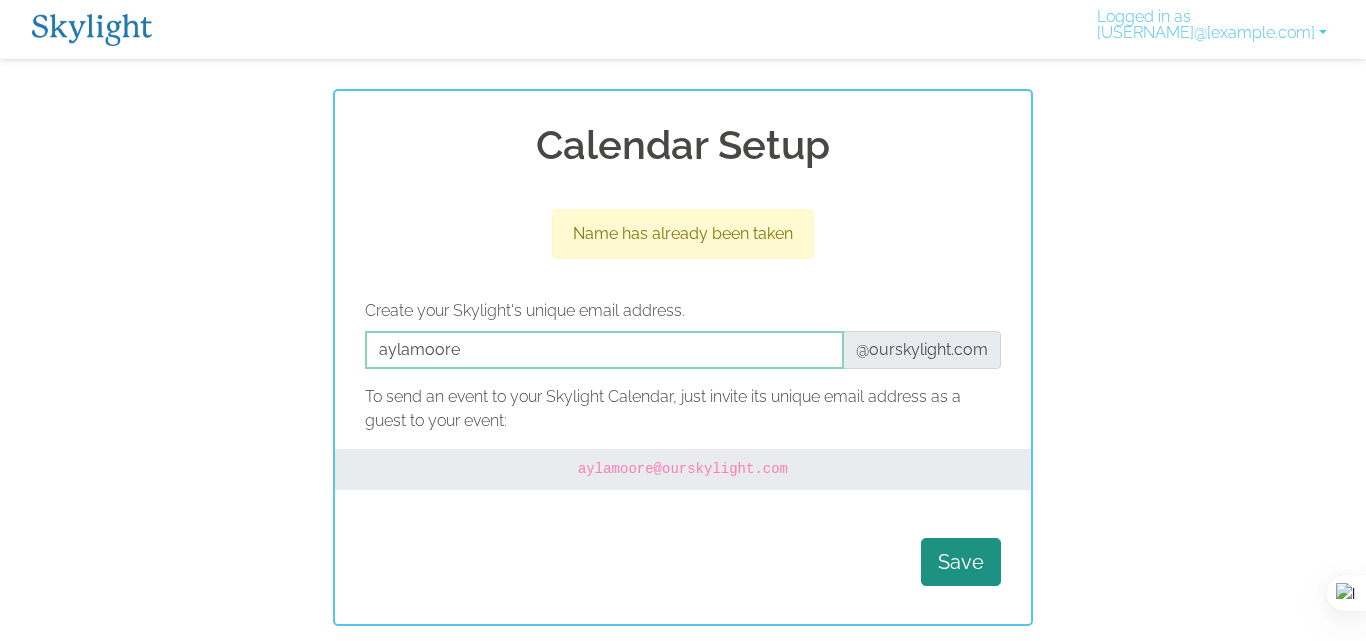 click at bounding box center [92, 30] 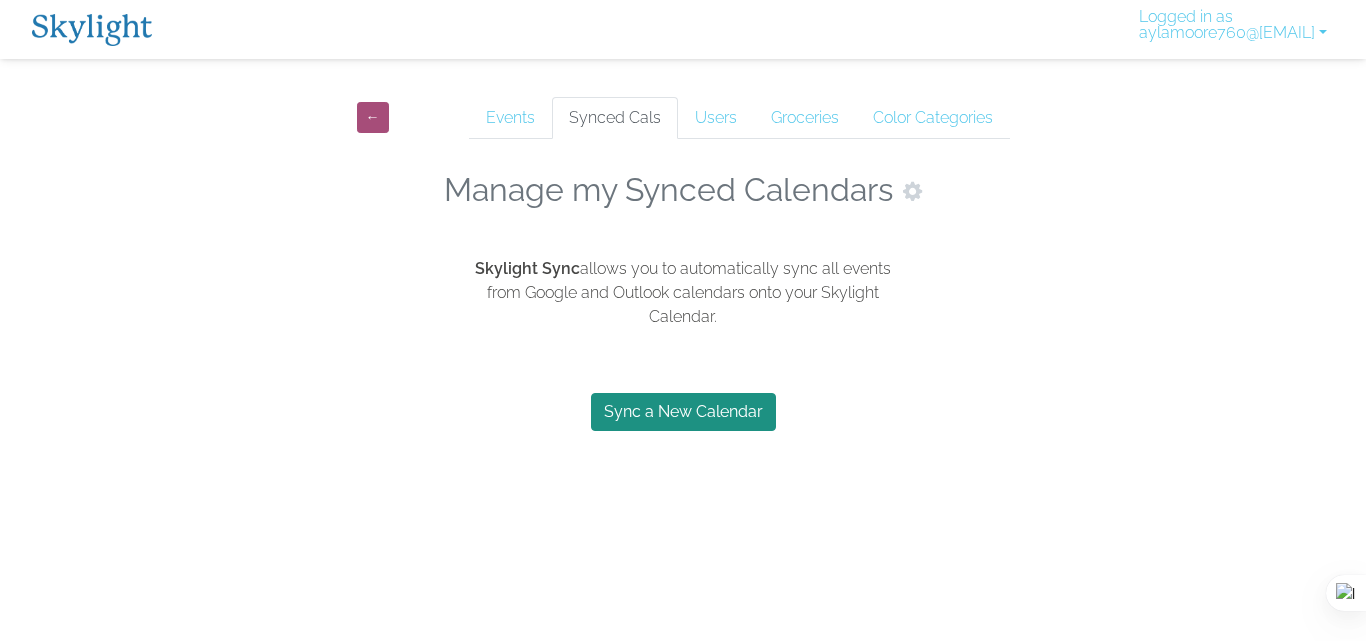 scroll, scrollTop: 0, scrollLeft: 0, axis: both 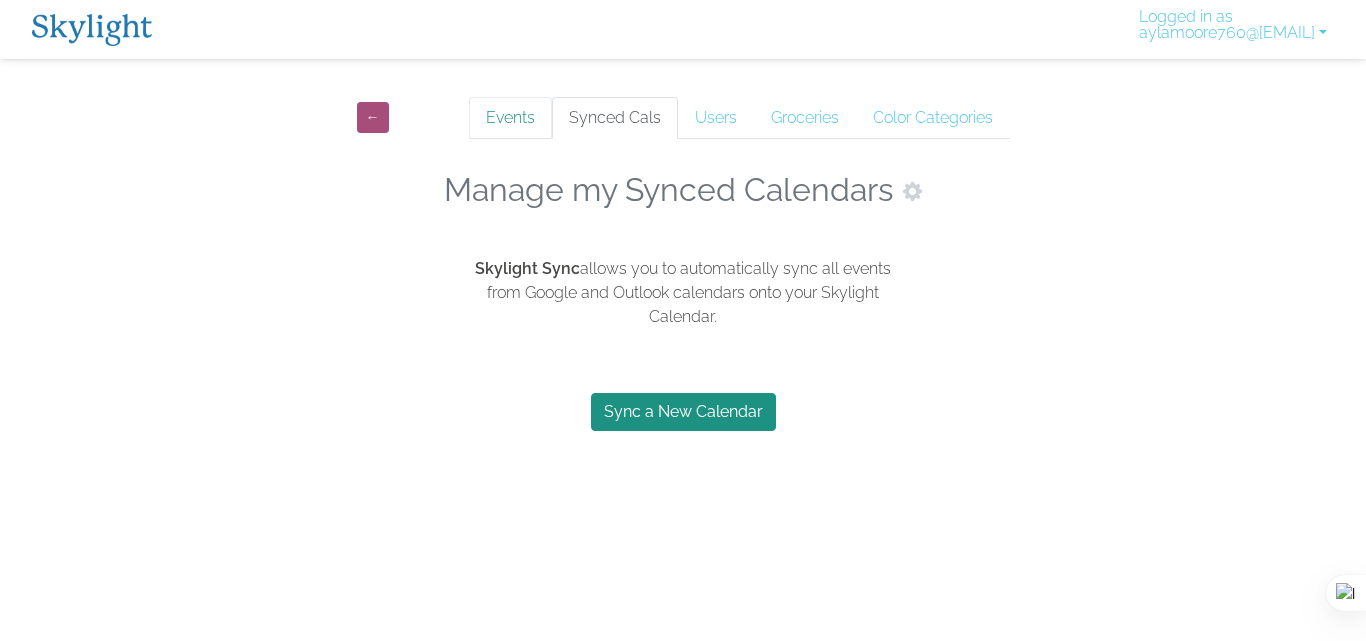 click on "Events" at bounding box center (510, 118) 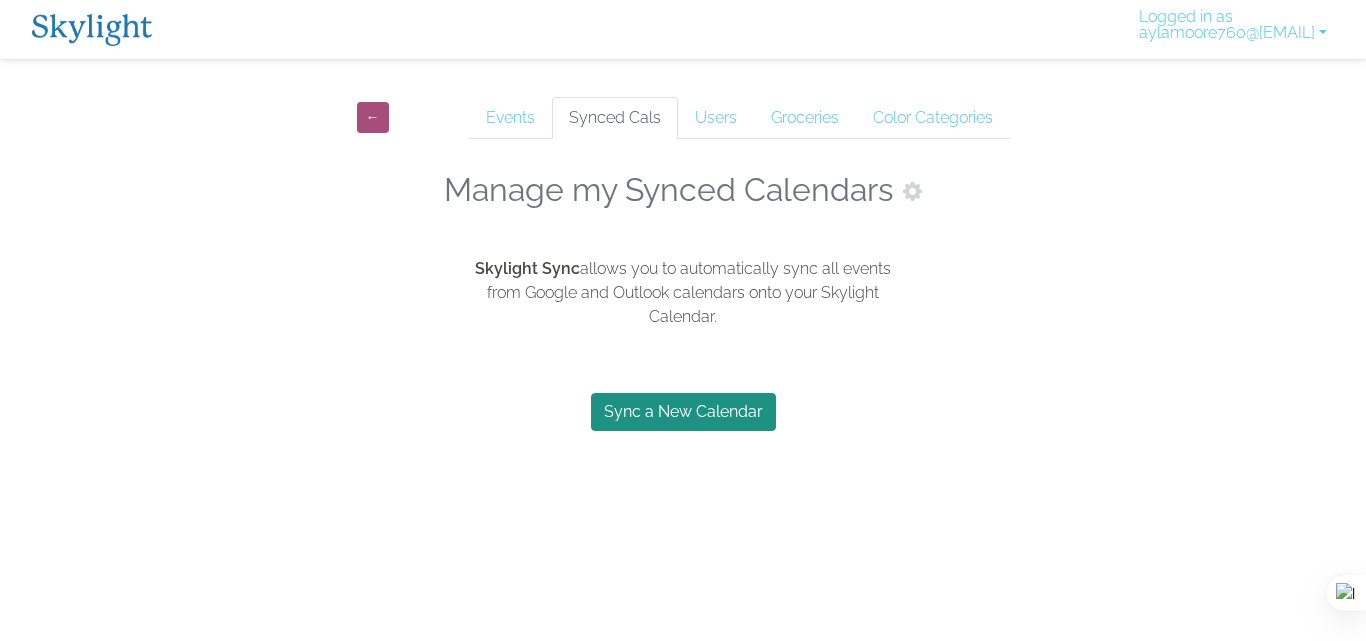 scroll, scrollTop: 0, scrollLeft: 0, axis: both 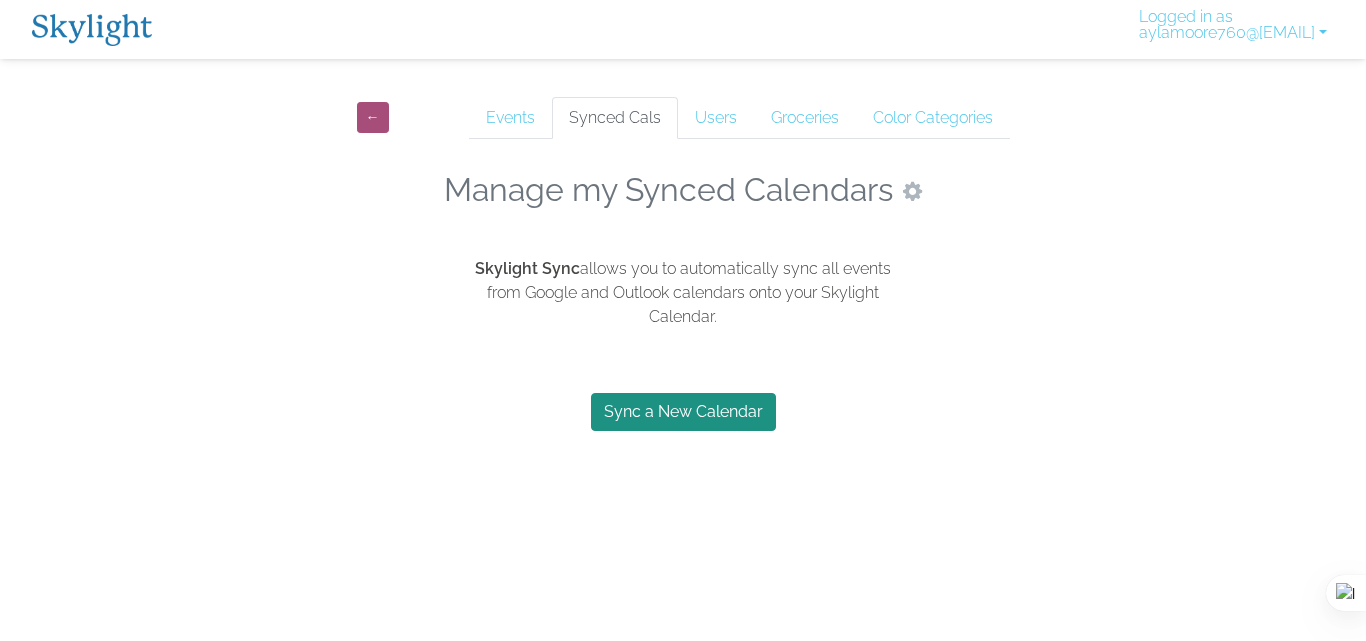 click at bounding box center (912, 191) 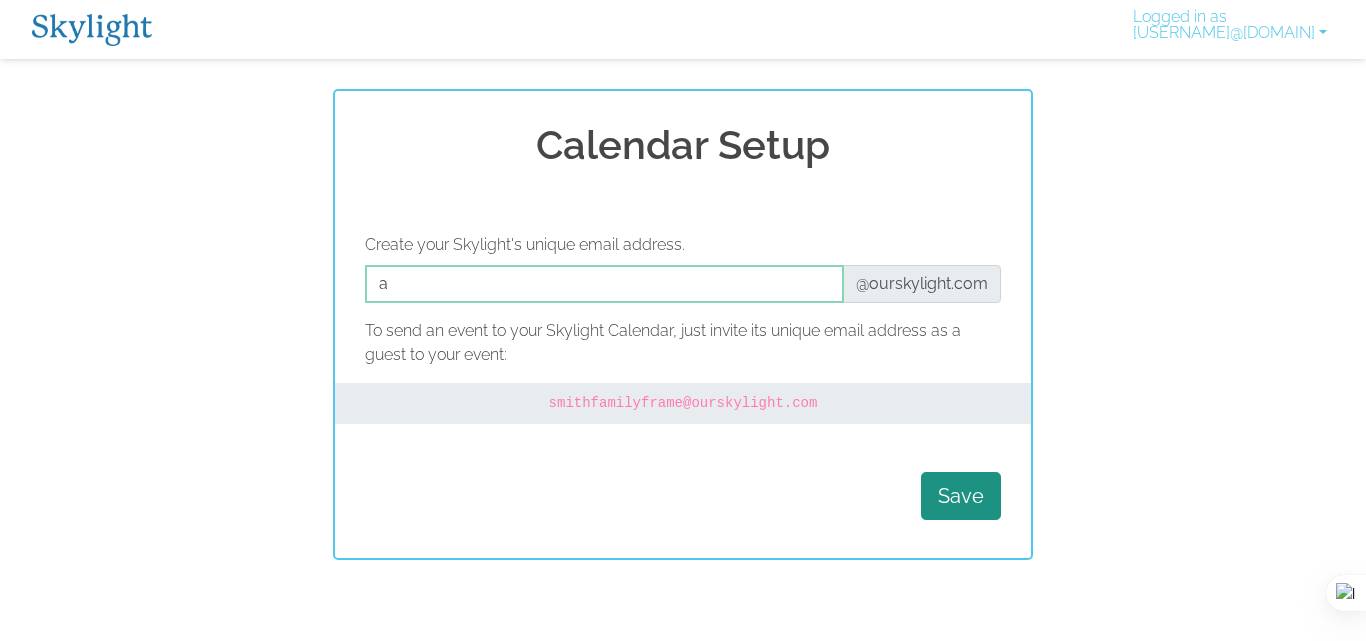 scroll, scrollTop: 0, scrollLeft: 0, axis: both 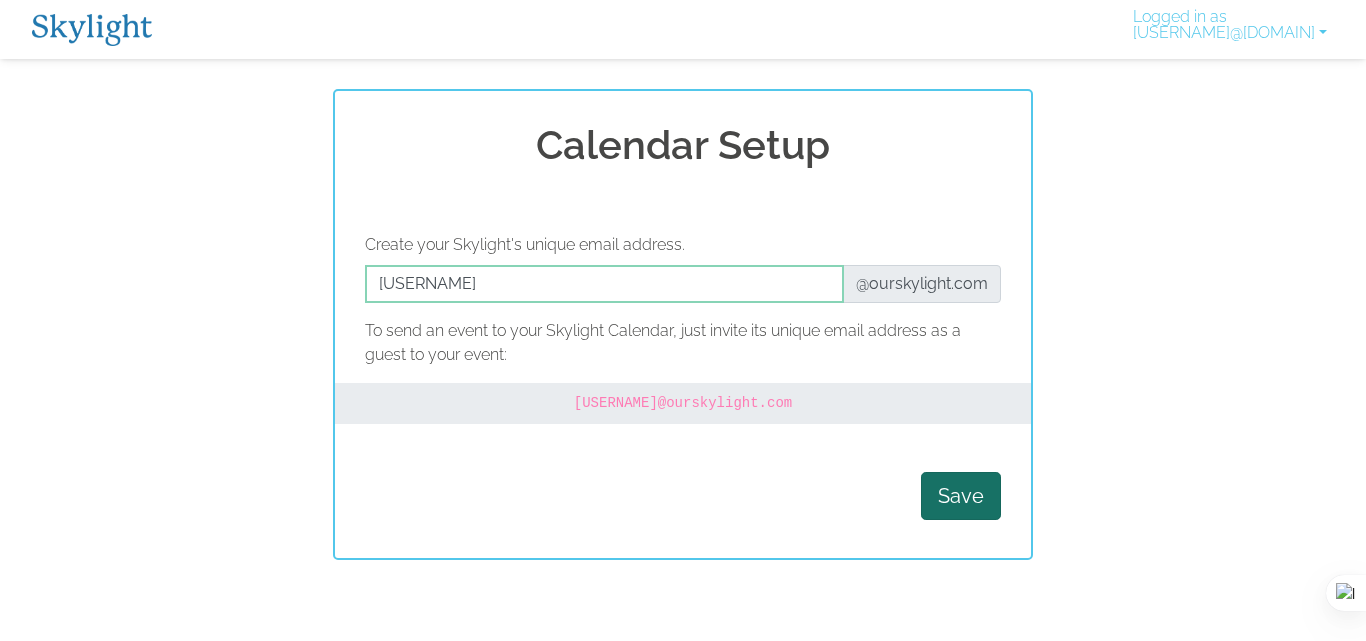 type on "aylamoore760" 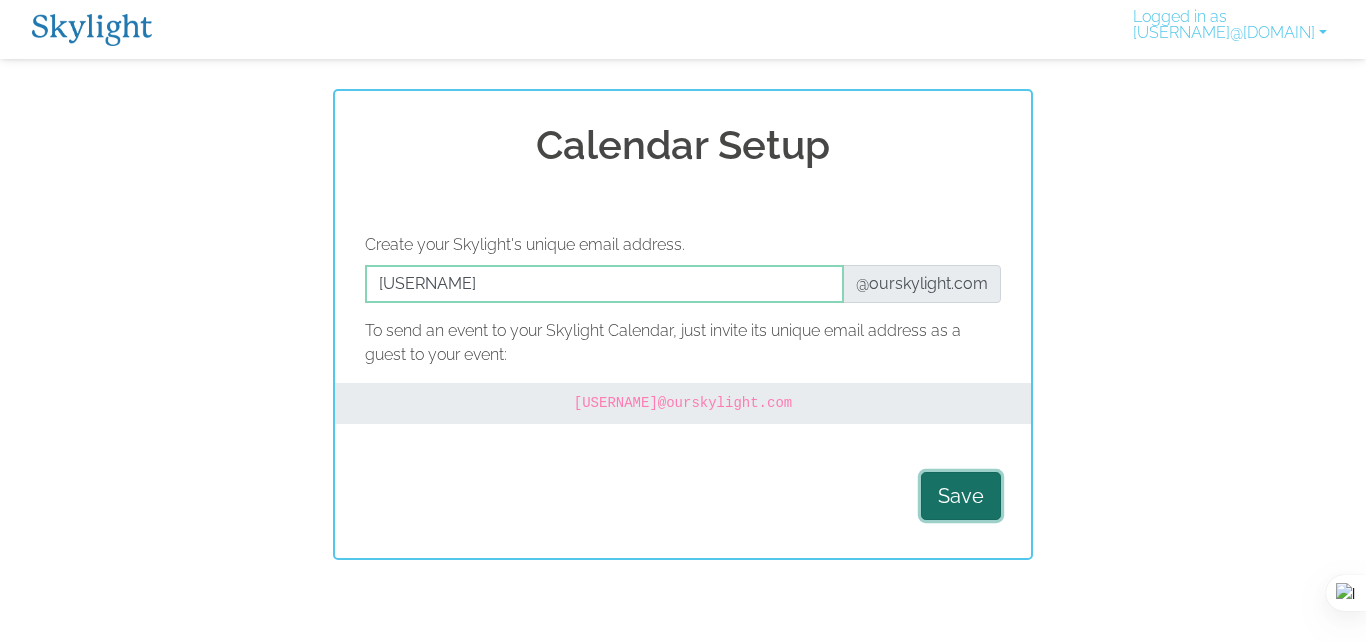 click on "Save" at bounding box center [961, 496] 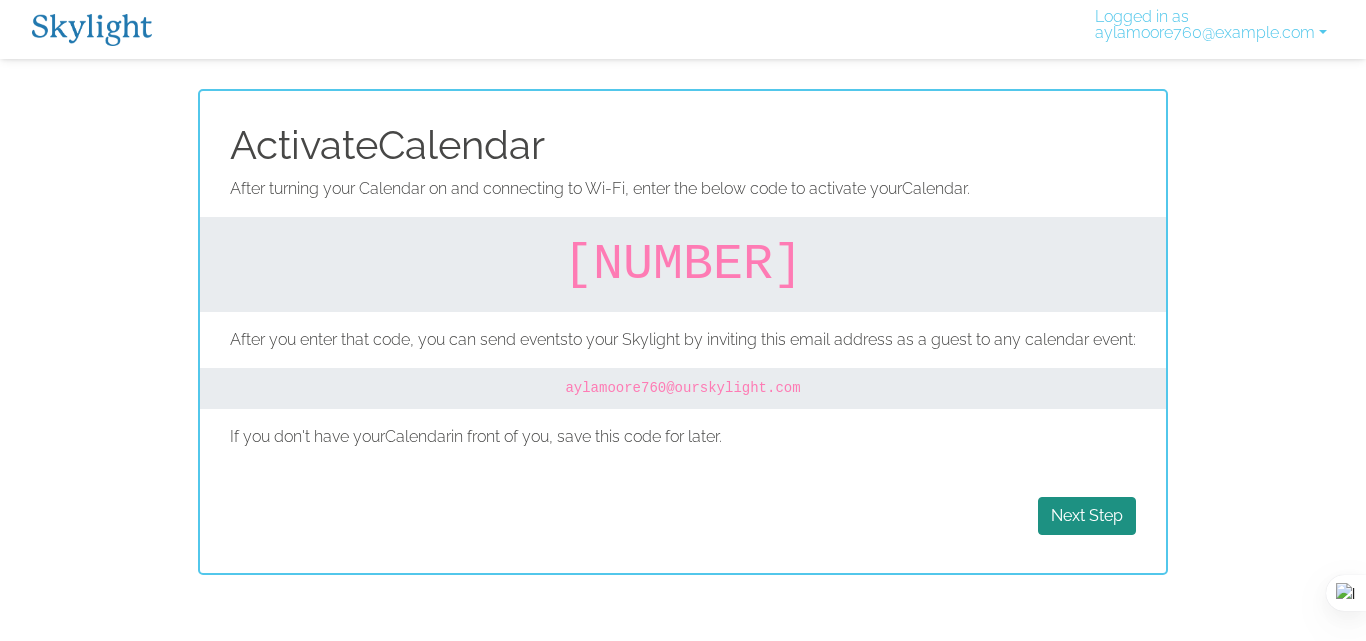scroll, scrollTop: 0, scrollLeft: 0, axis: both 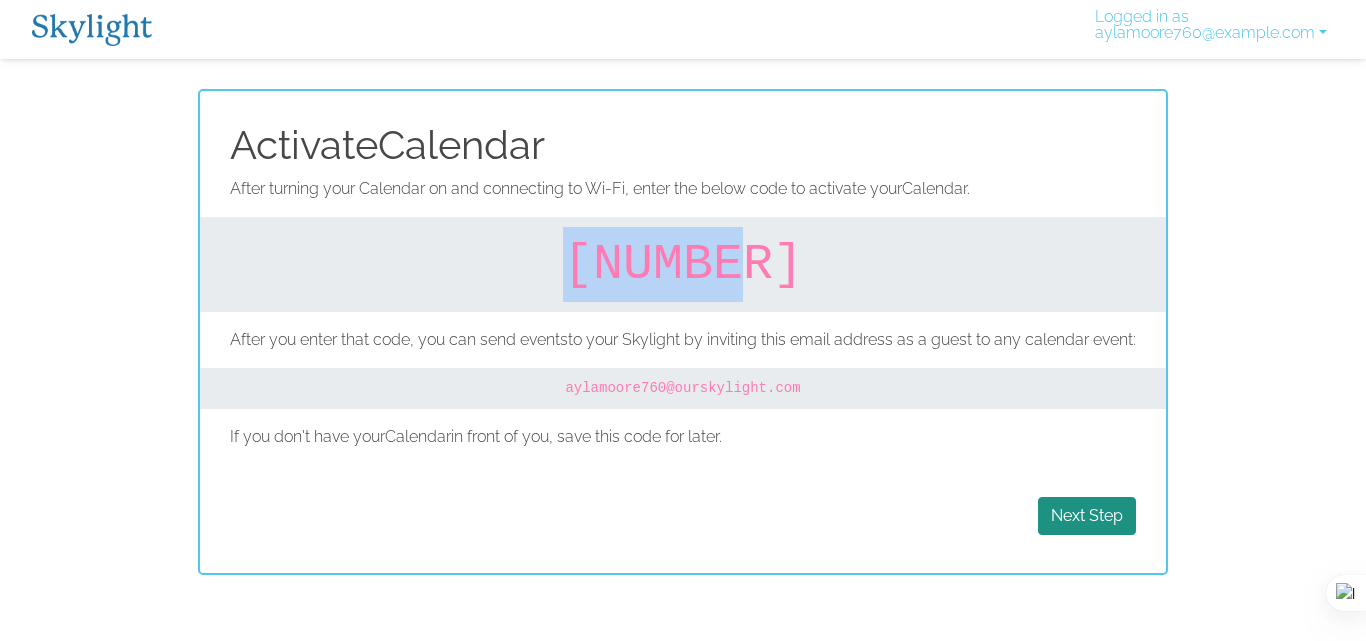 drag, startPoint x: 603, startPoint y: 250, endPoint x: 866, endPoint y: 255, distance: 263.04752 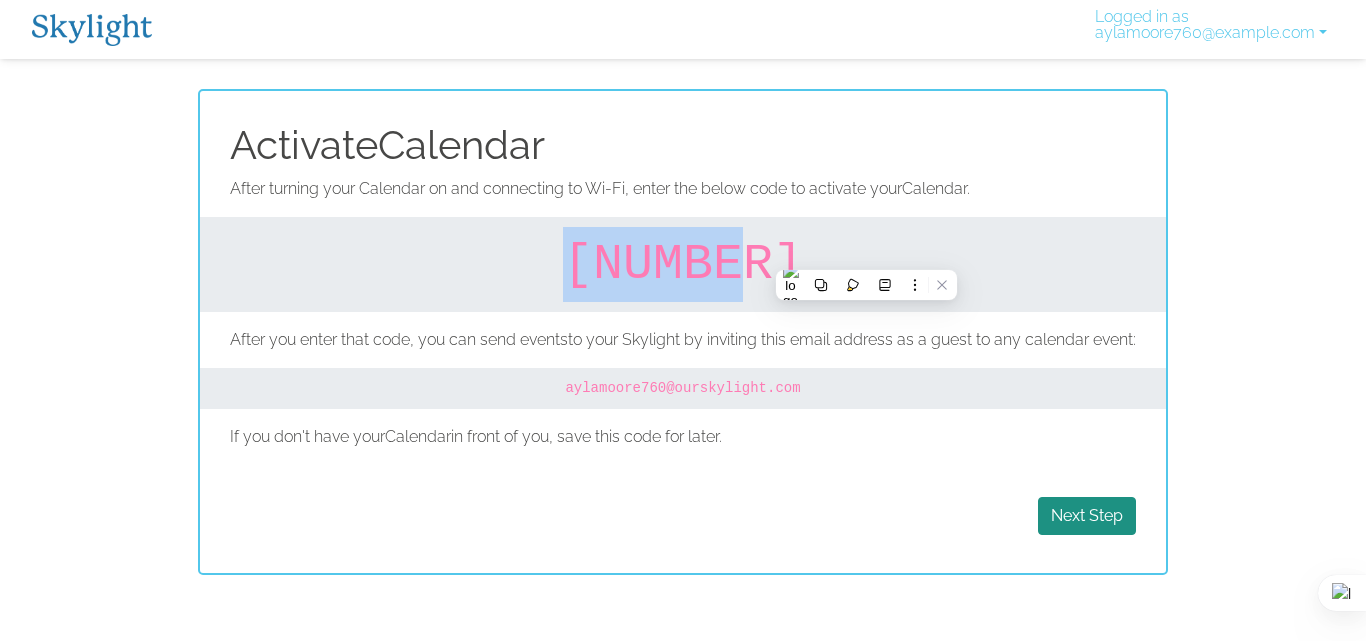 copy on "[NUMBER]" 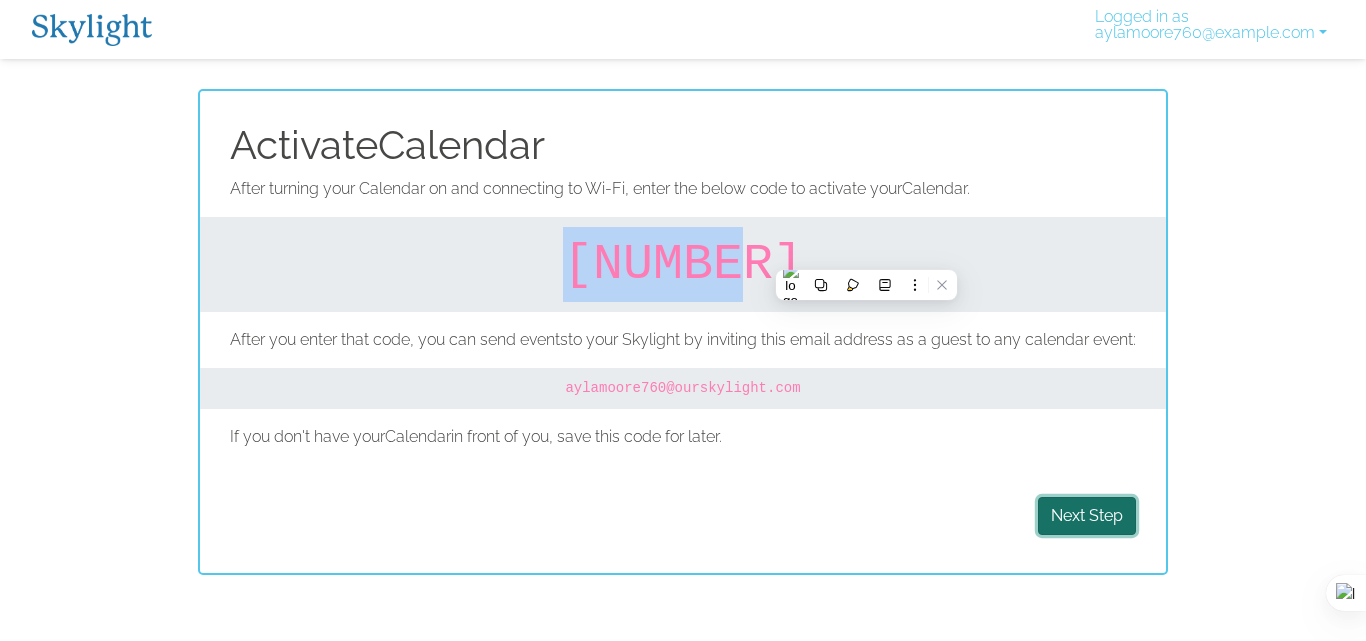 click on "Next Step" at bounding box center [1087, 516] 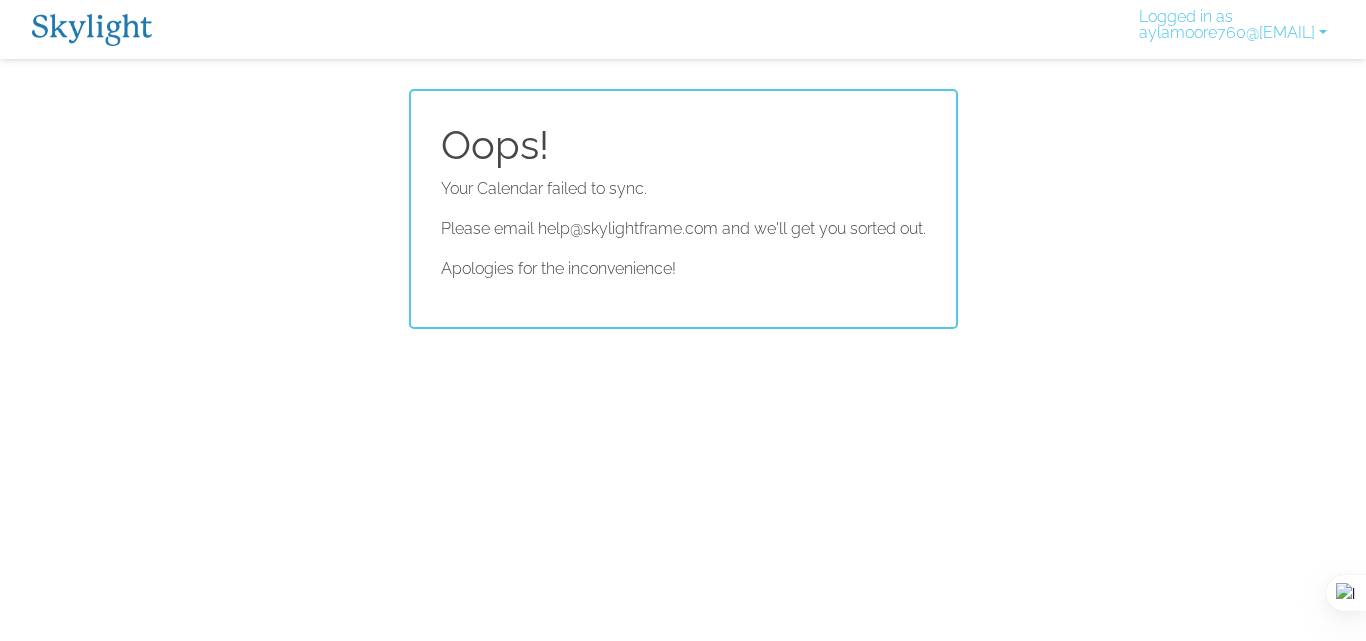 scroll, scrollTop: 0, scrollLeft: 0, axis: both 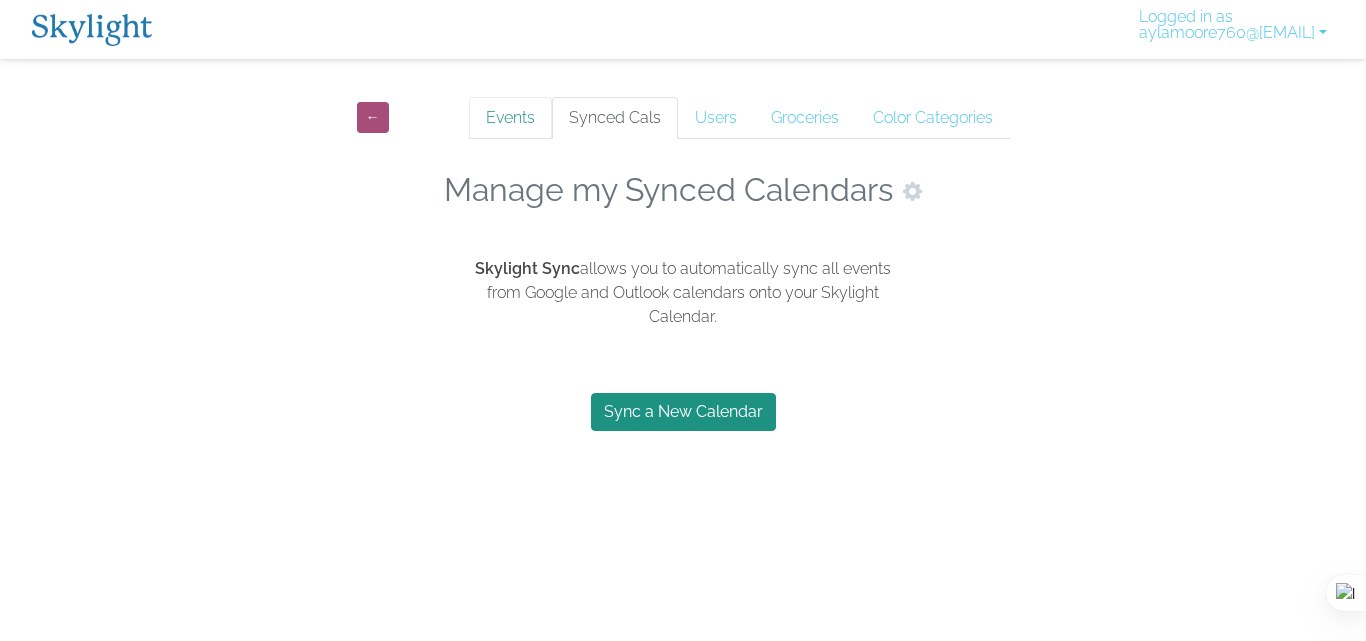 click on "Events" at bounding box center [510, 118] 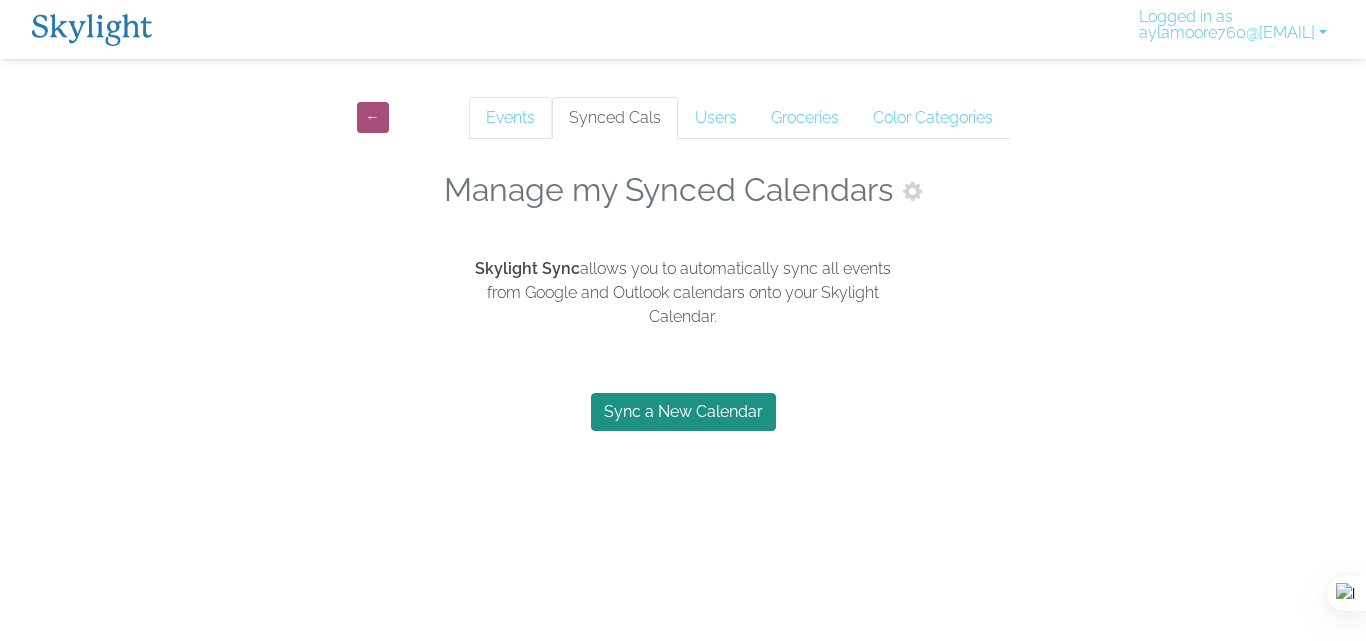 click on "Events" at bounding box center [510, 118] 